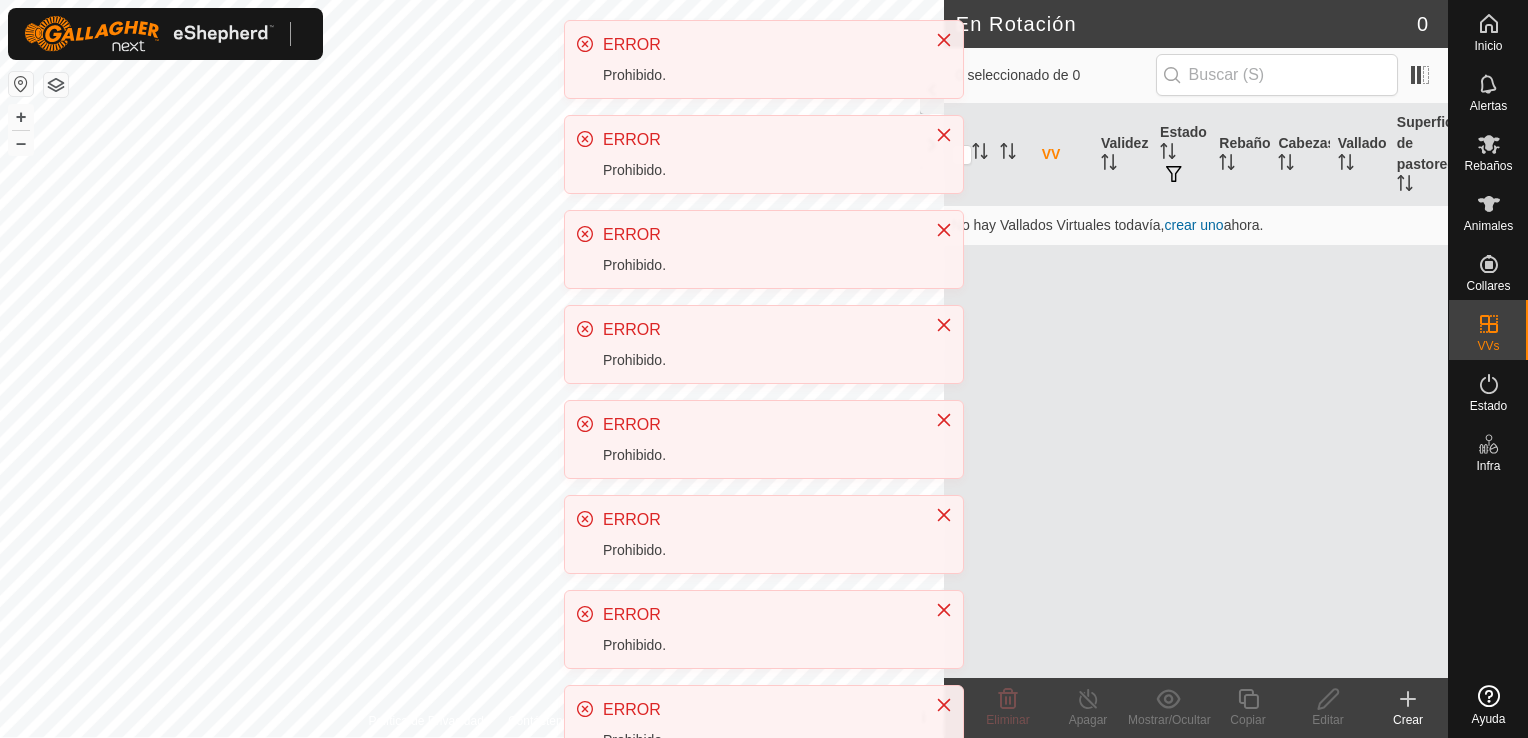 scroll, scrollTop: 0, scrollLeft: 0, axis: both 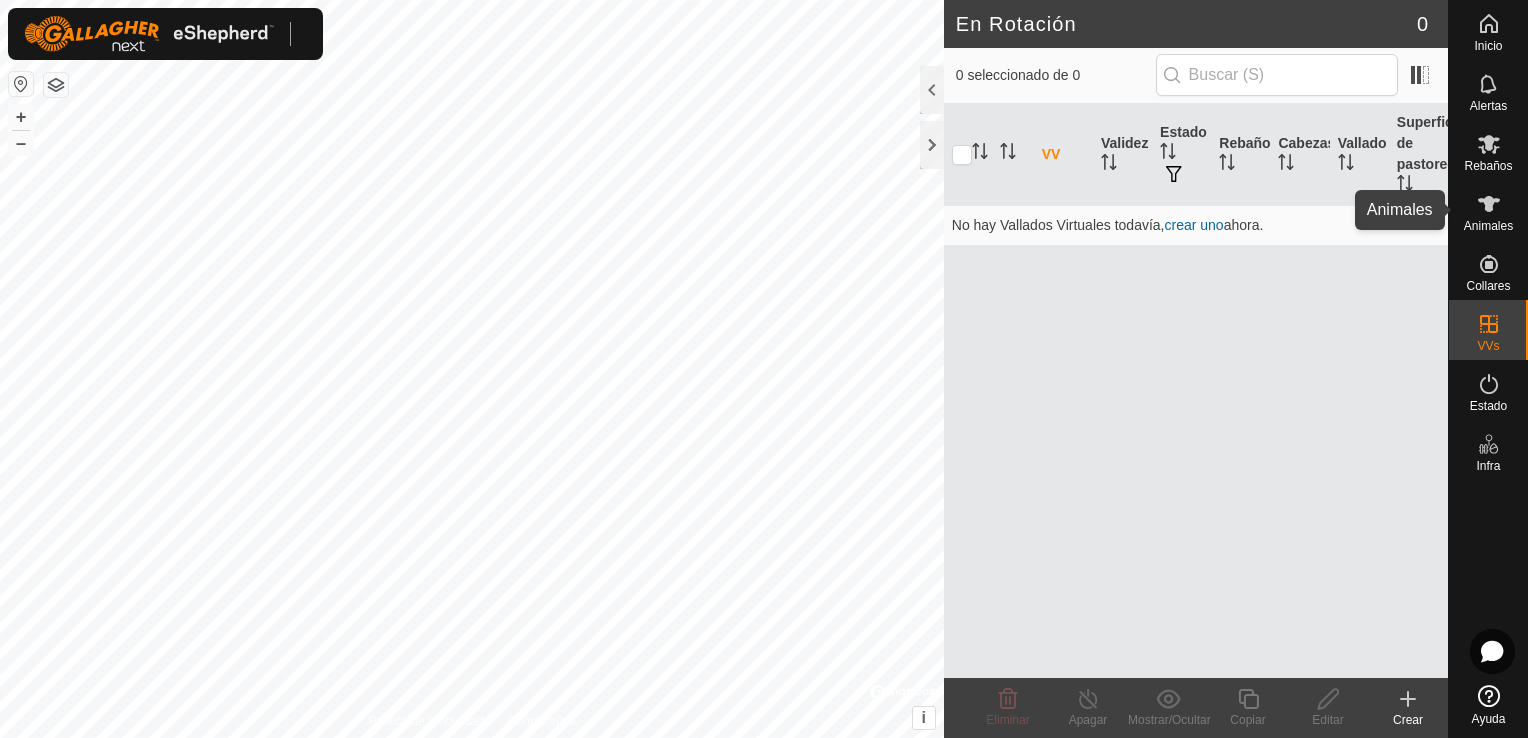 click 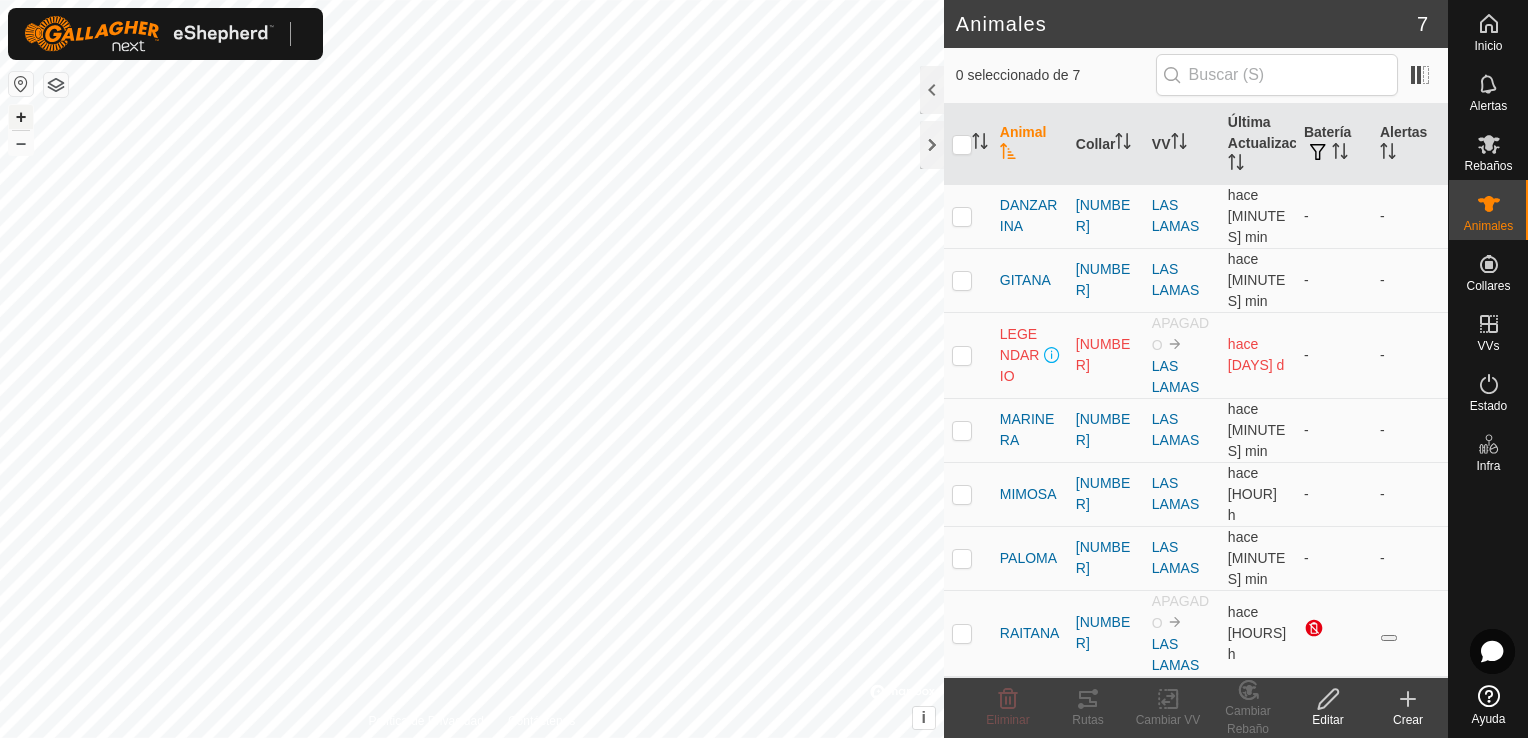 click on "+" at bounding box center [21, 117] 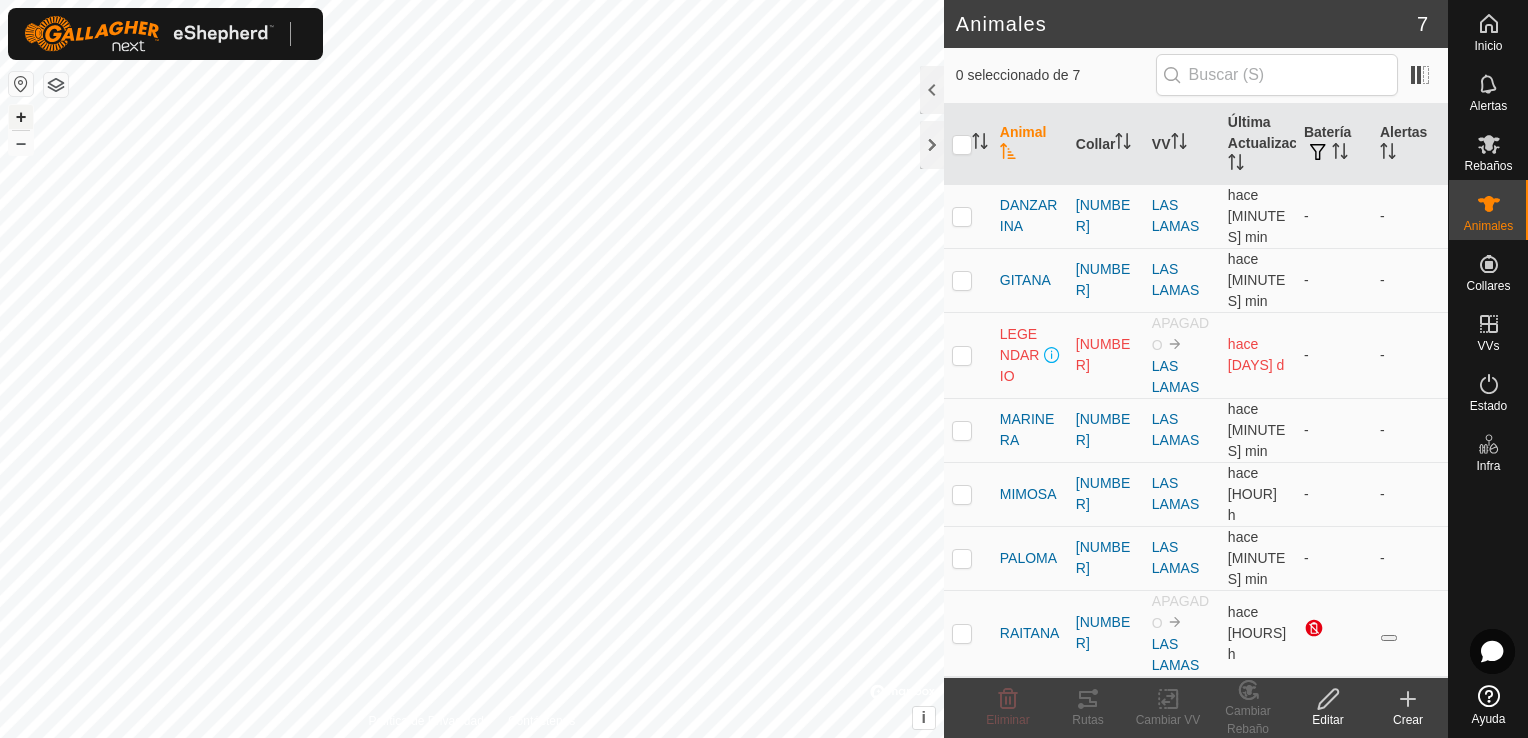 click on "+" at bounding box center [21, 117] 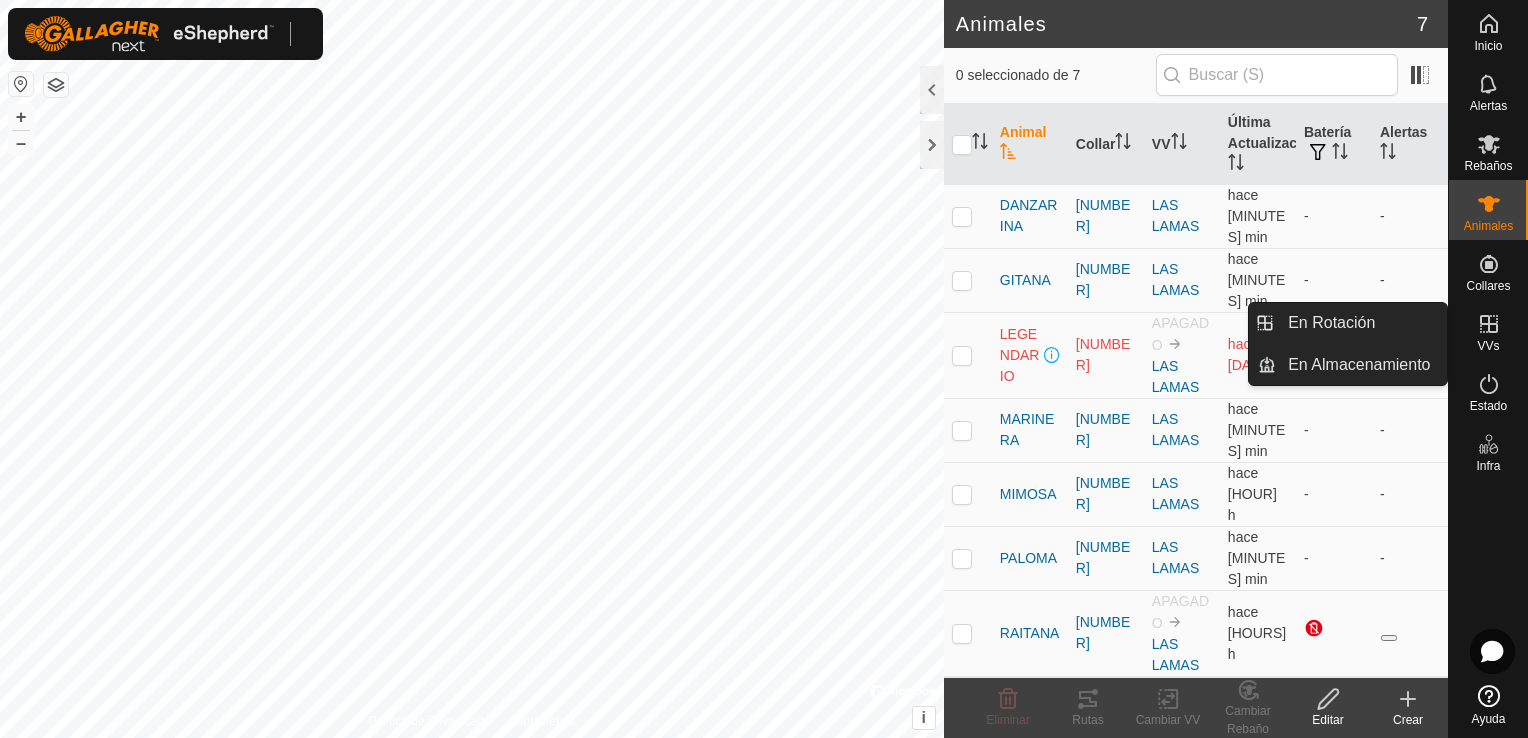 click on "VVs" at bounding box center (1488, 346) 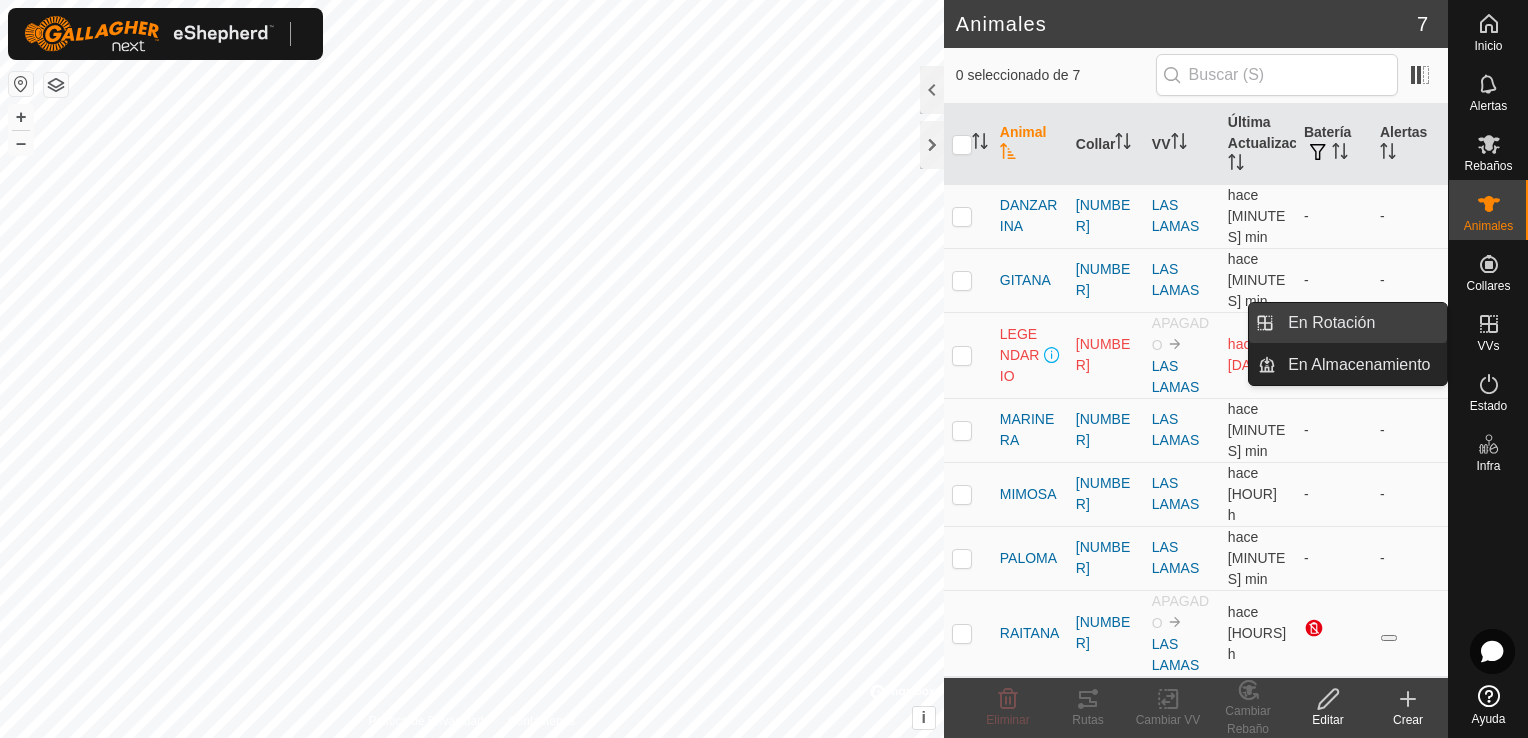 click on "En Rotación" at bounding box center [1361, 323] 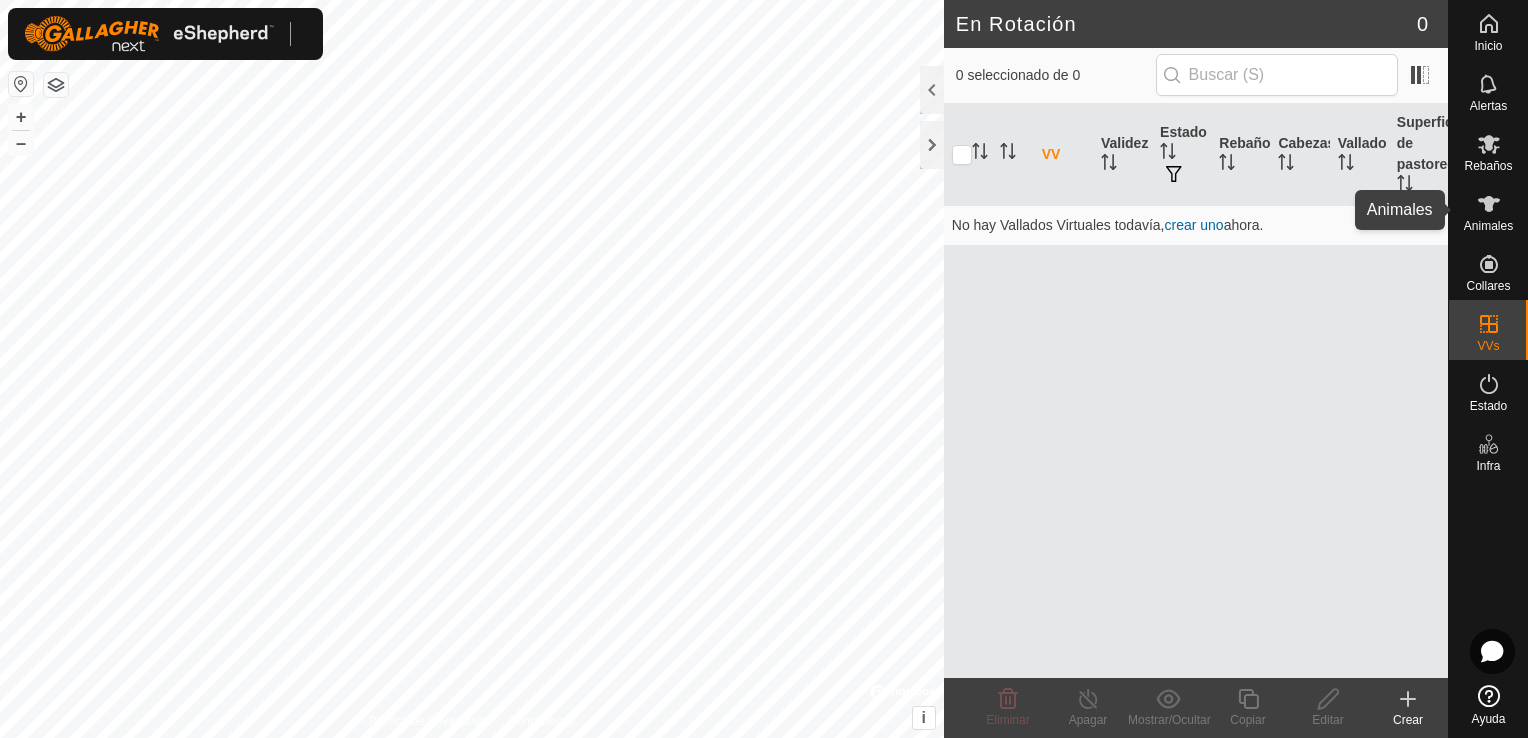 click 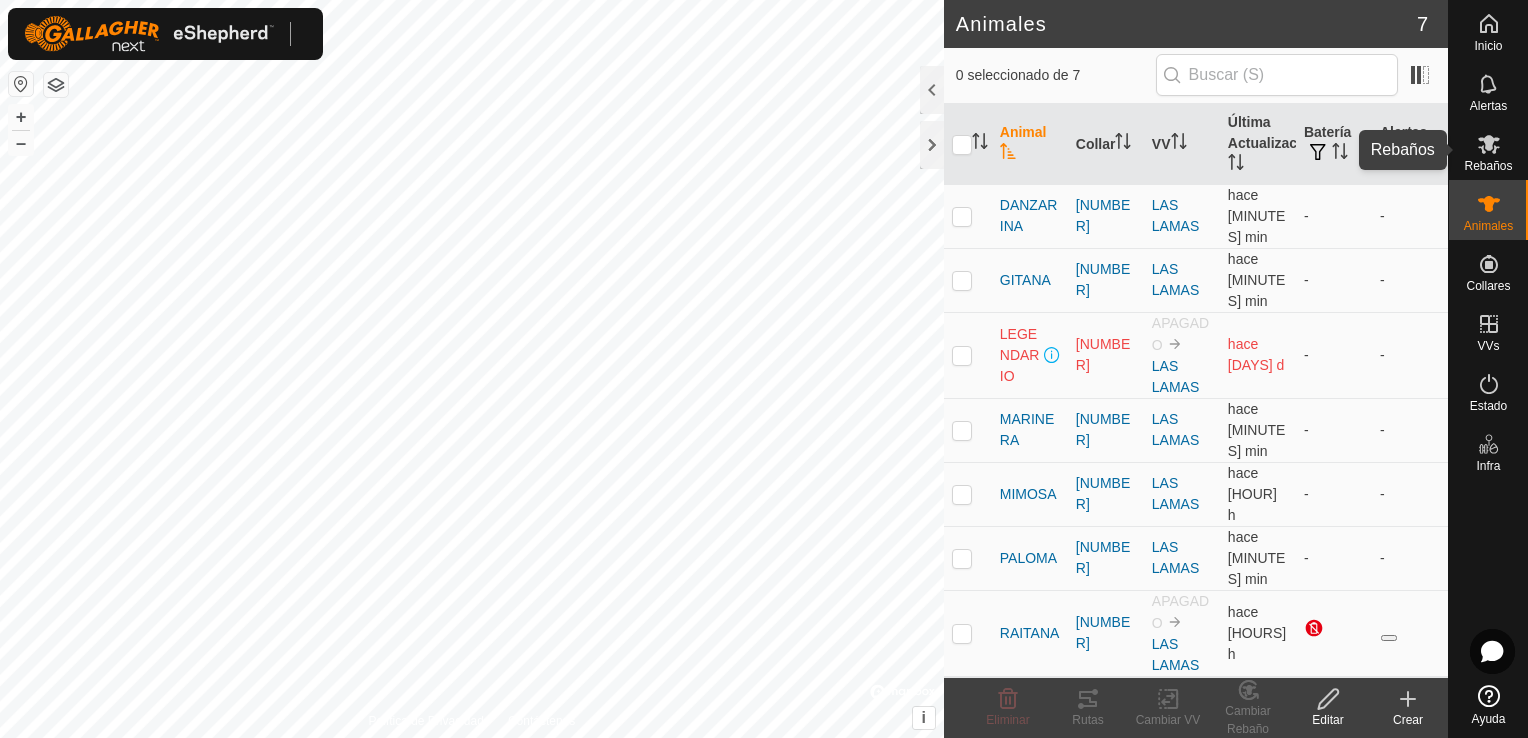 click on "Rebaños" at bounding box center (1488, 166) 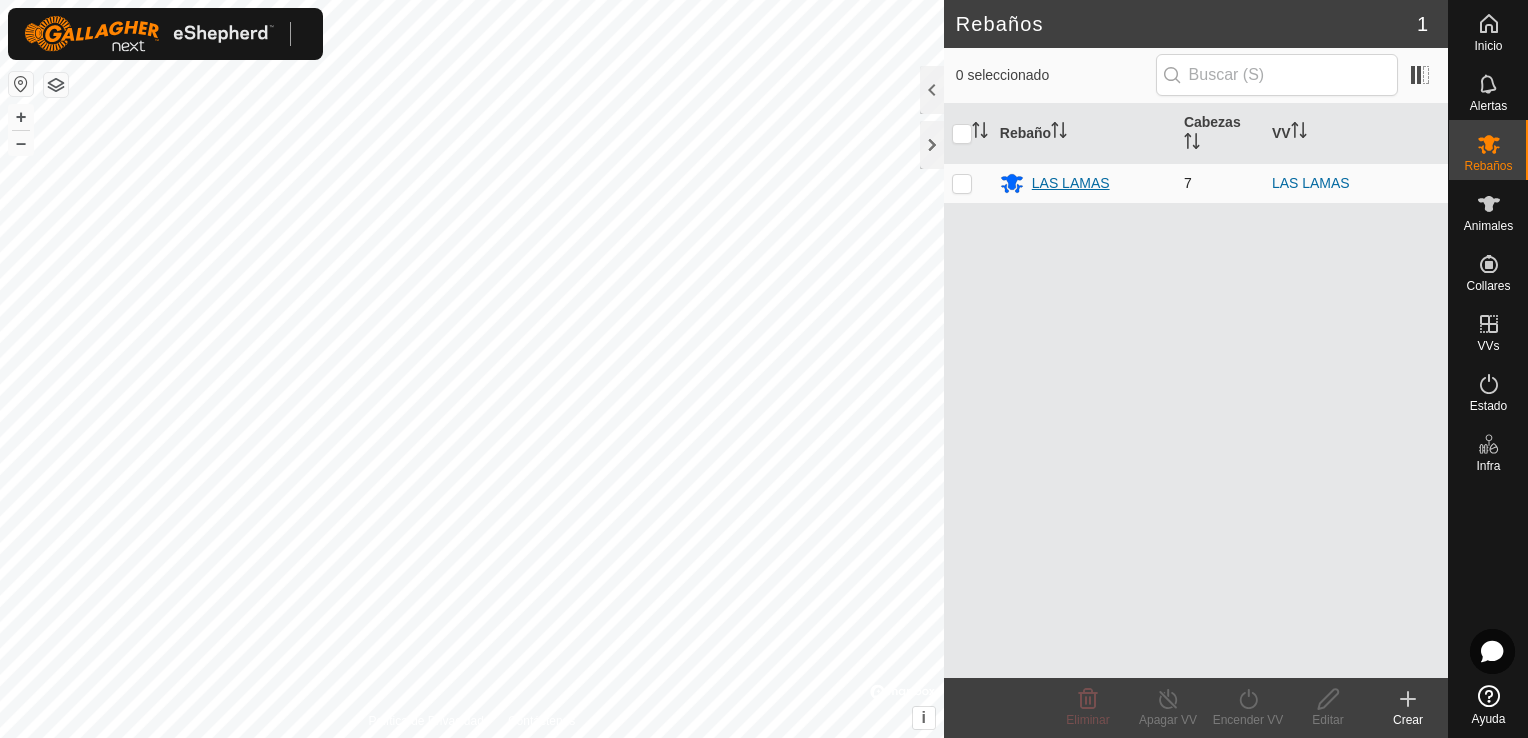 click on "LAS LAMAS" at bounding box center [1071, 183] 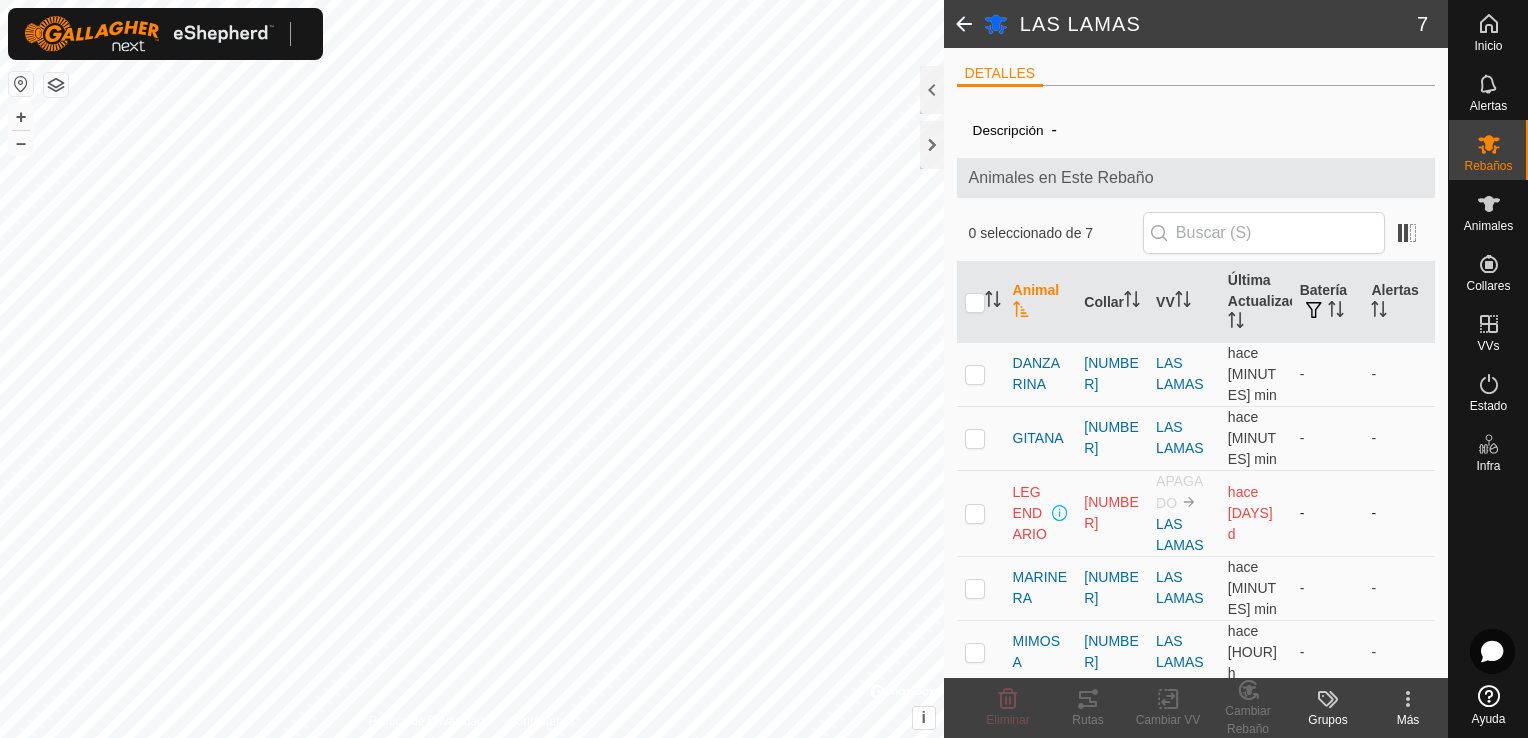 click at bounding box center [975, 513] 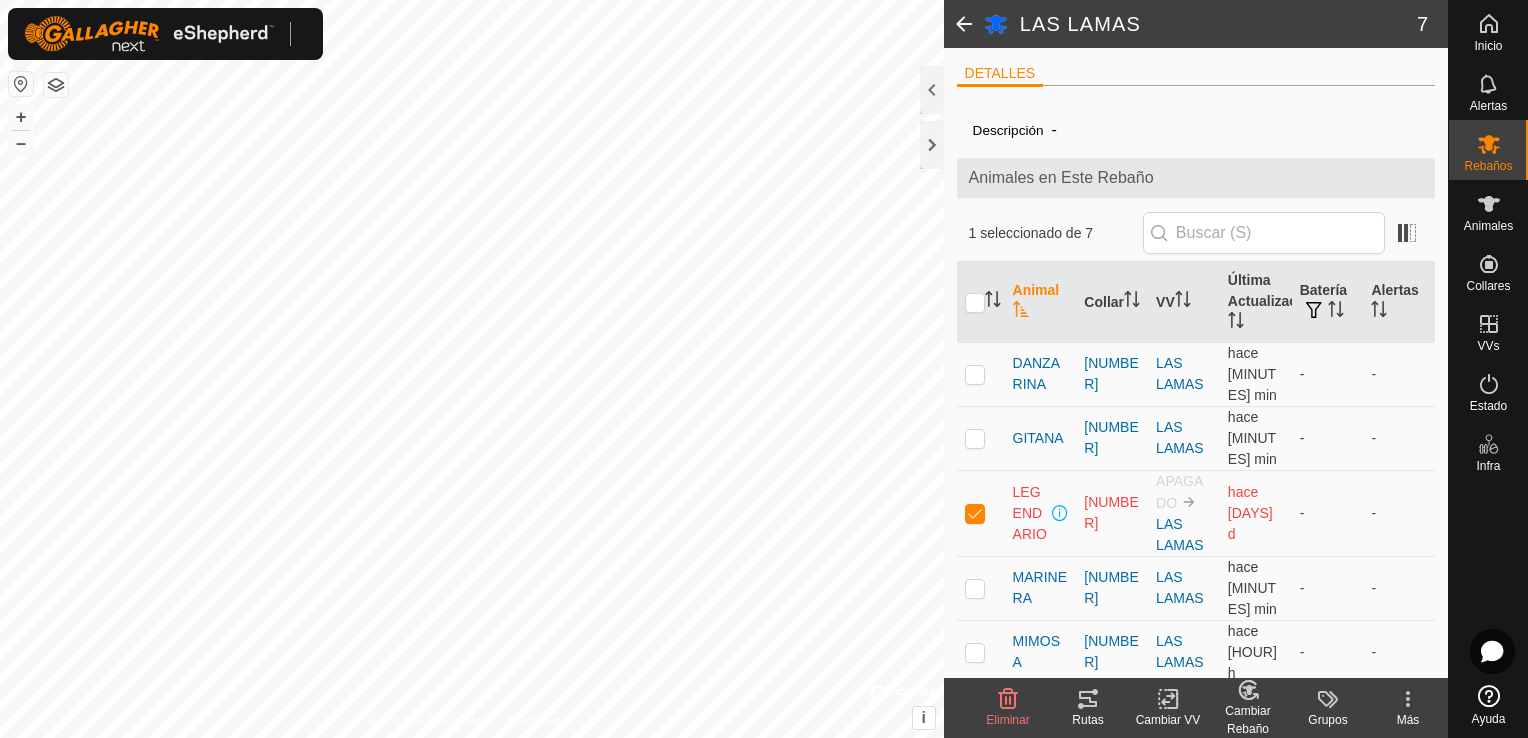 click 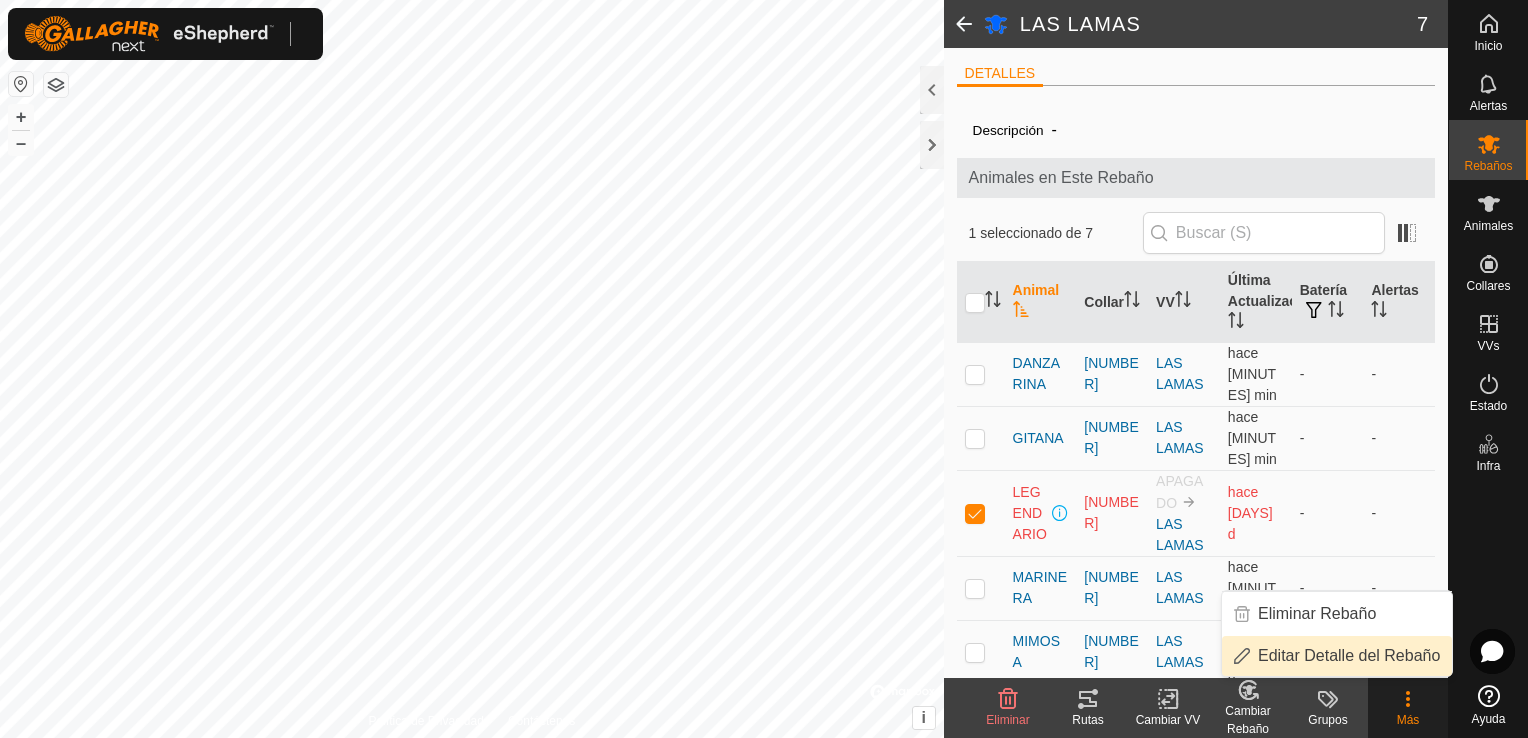 click on "Editar Detalle del Rebaño" at bounding box center [1337, 656] 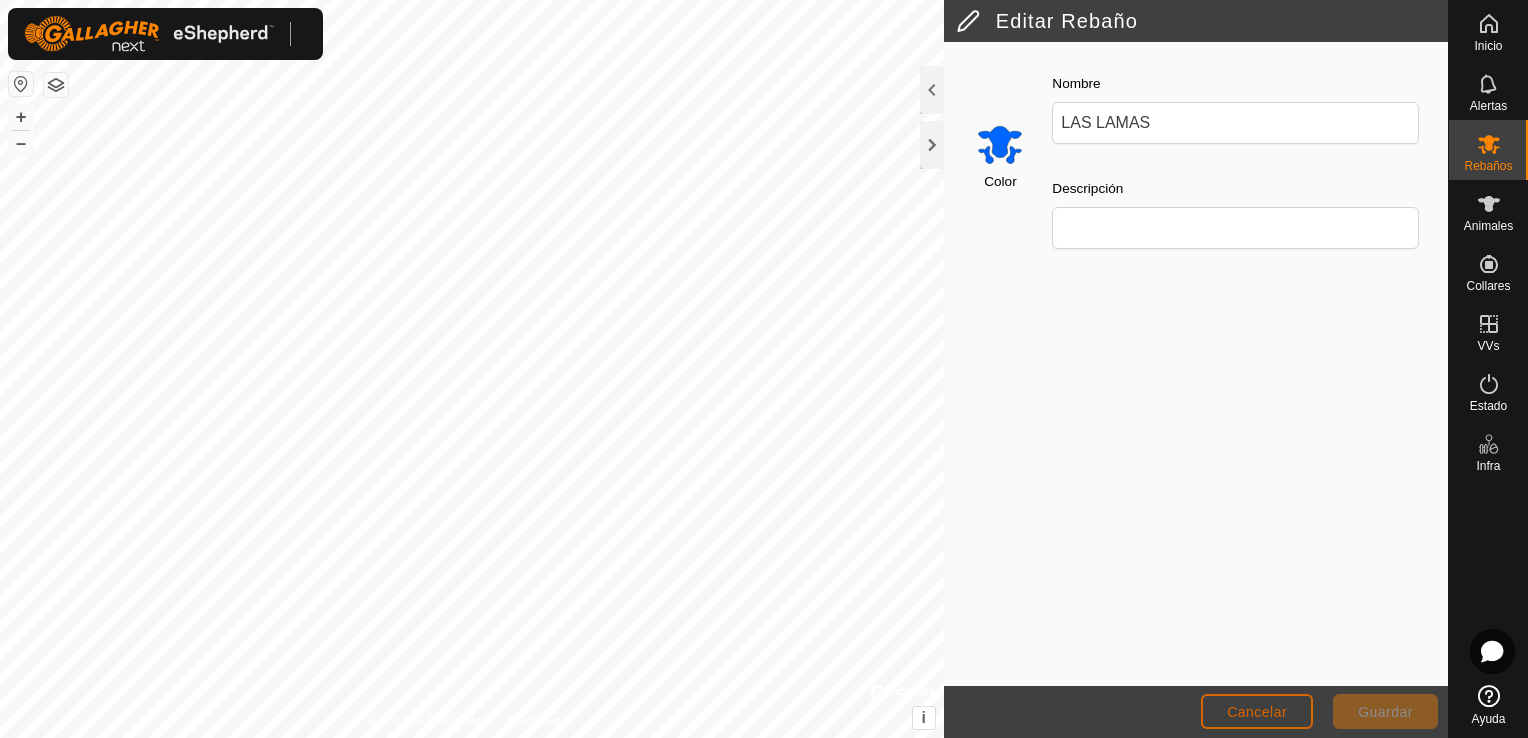 click on "Cancelar" 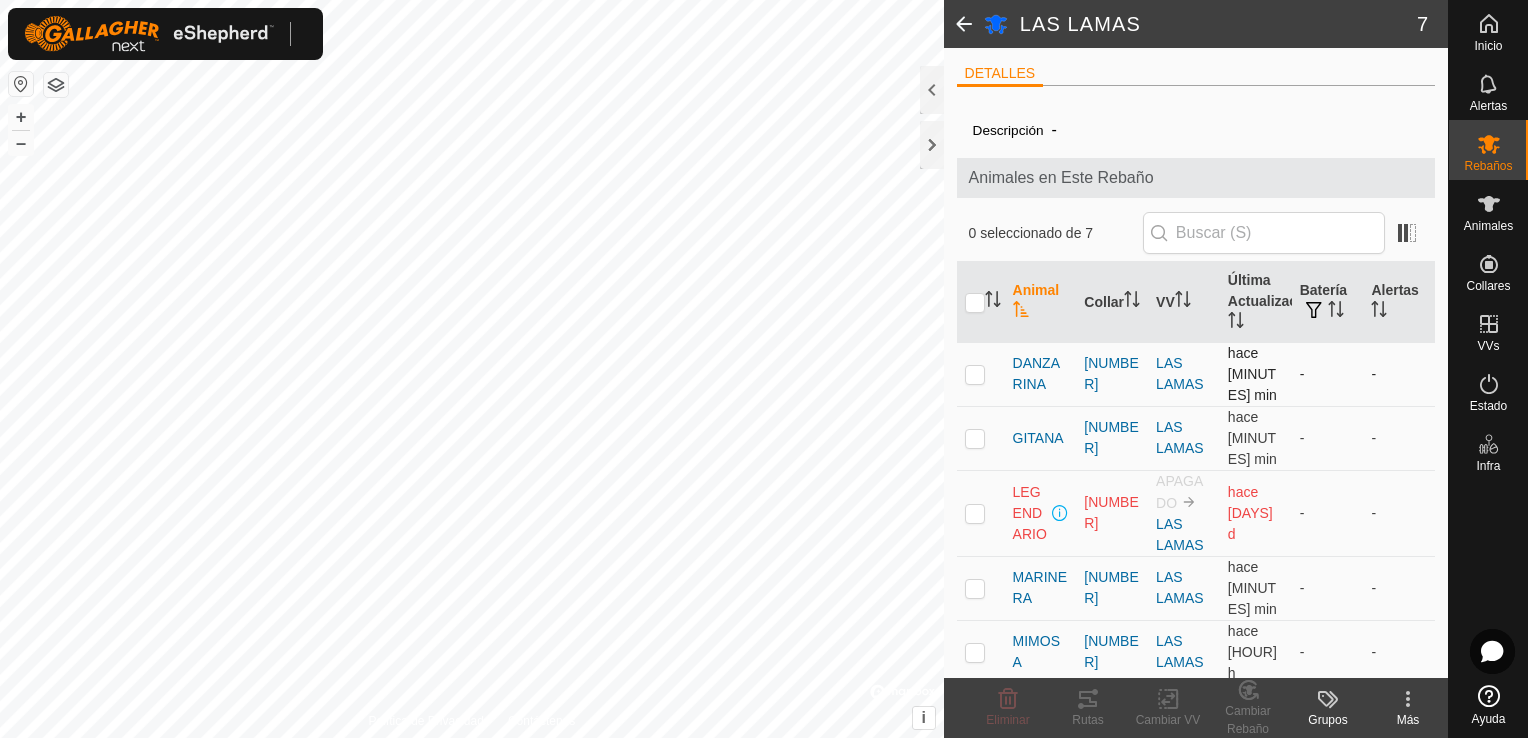 click at bounding box center [975, 374] 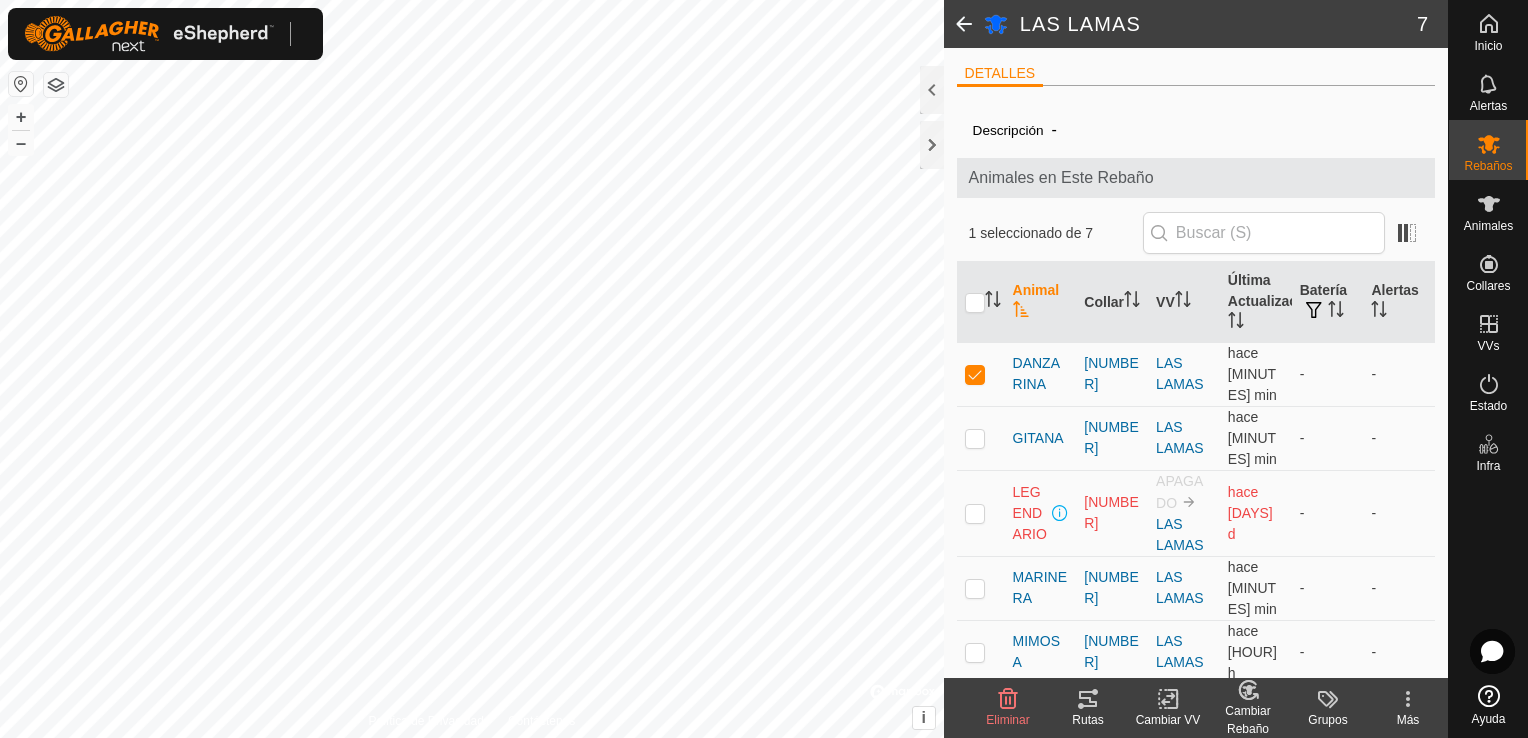 click 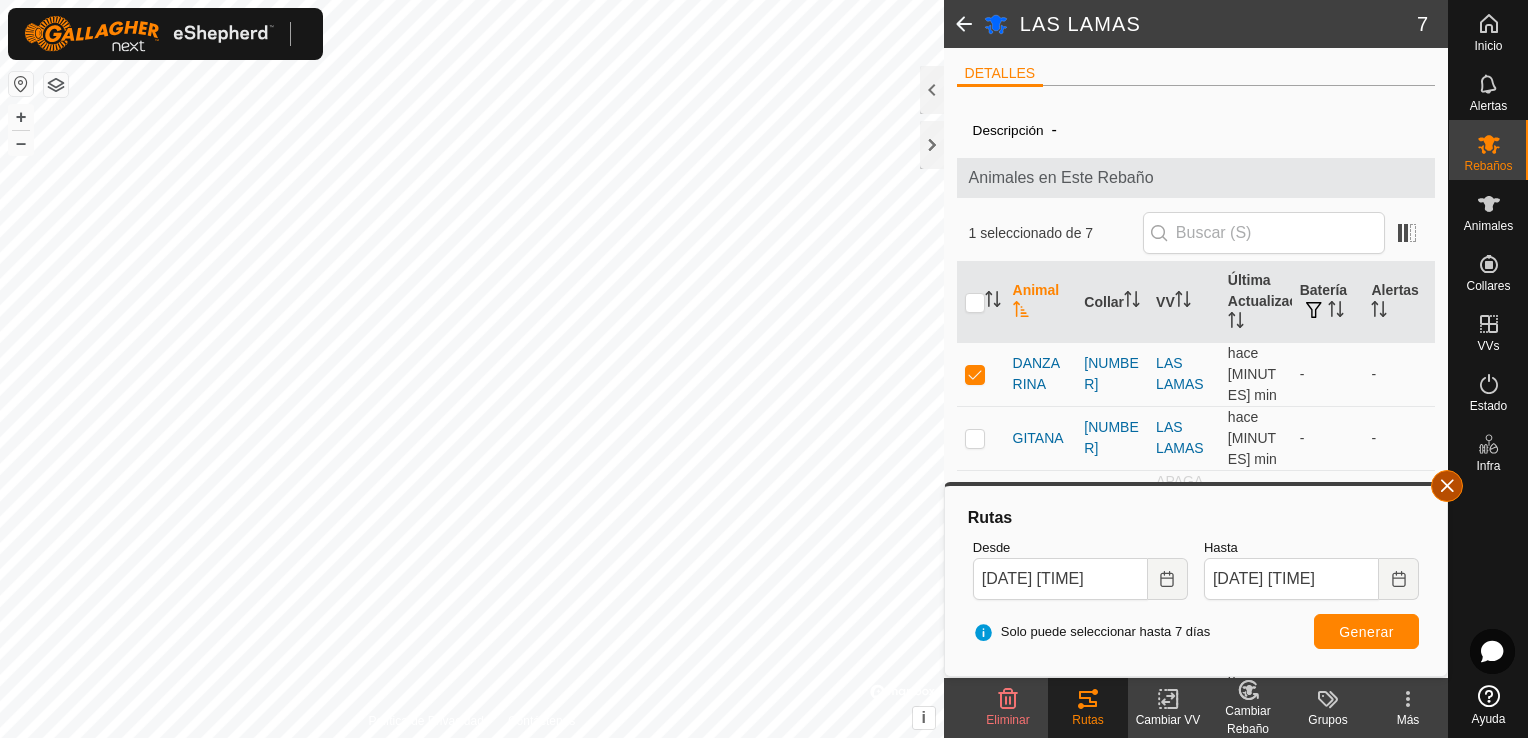 click at bounding box center (1447, 486) 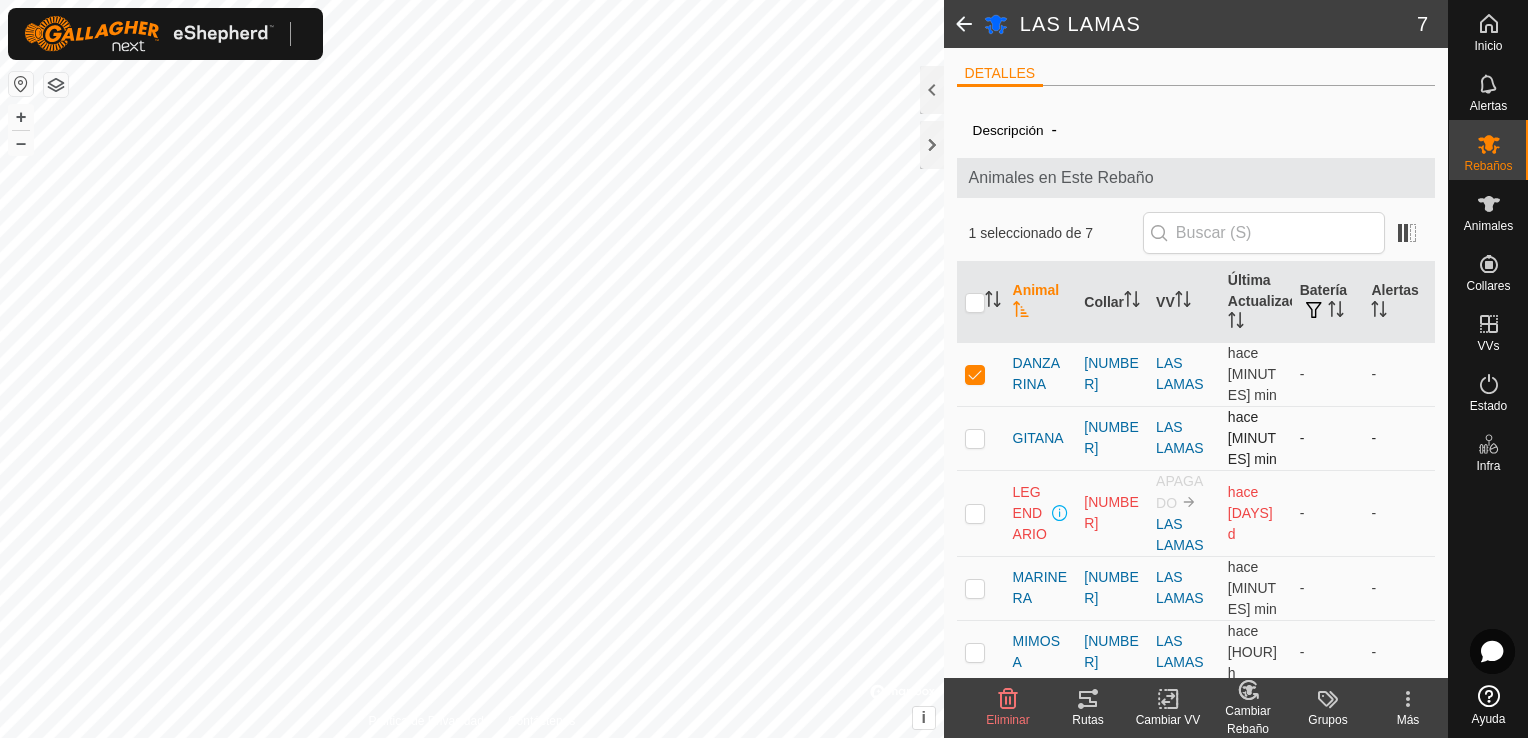 click at bounding box center [975, 438] 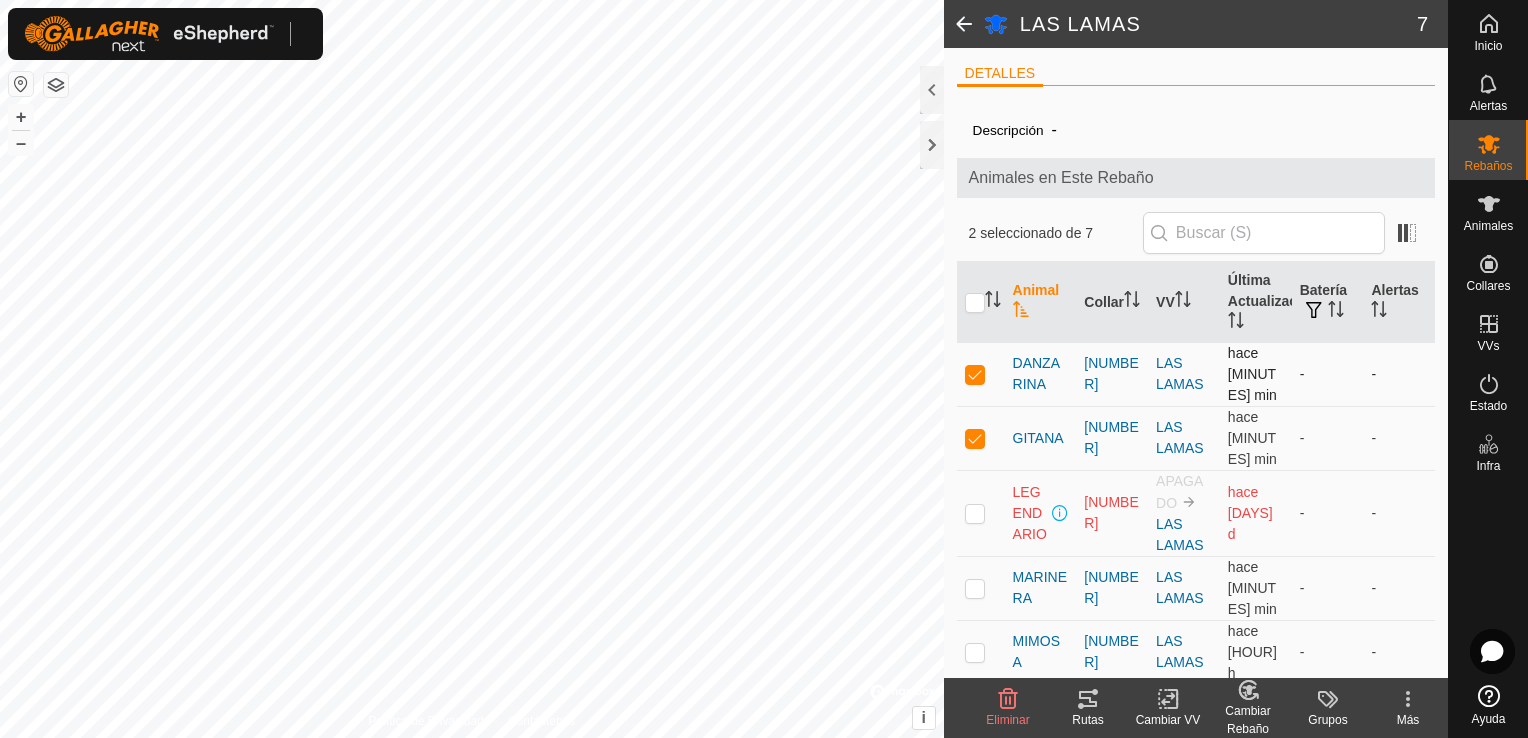 click at bounding box center [975, 374] 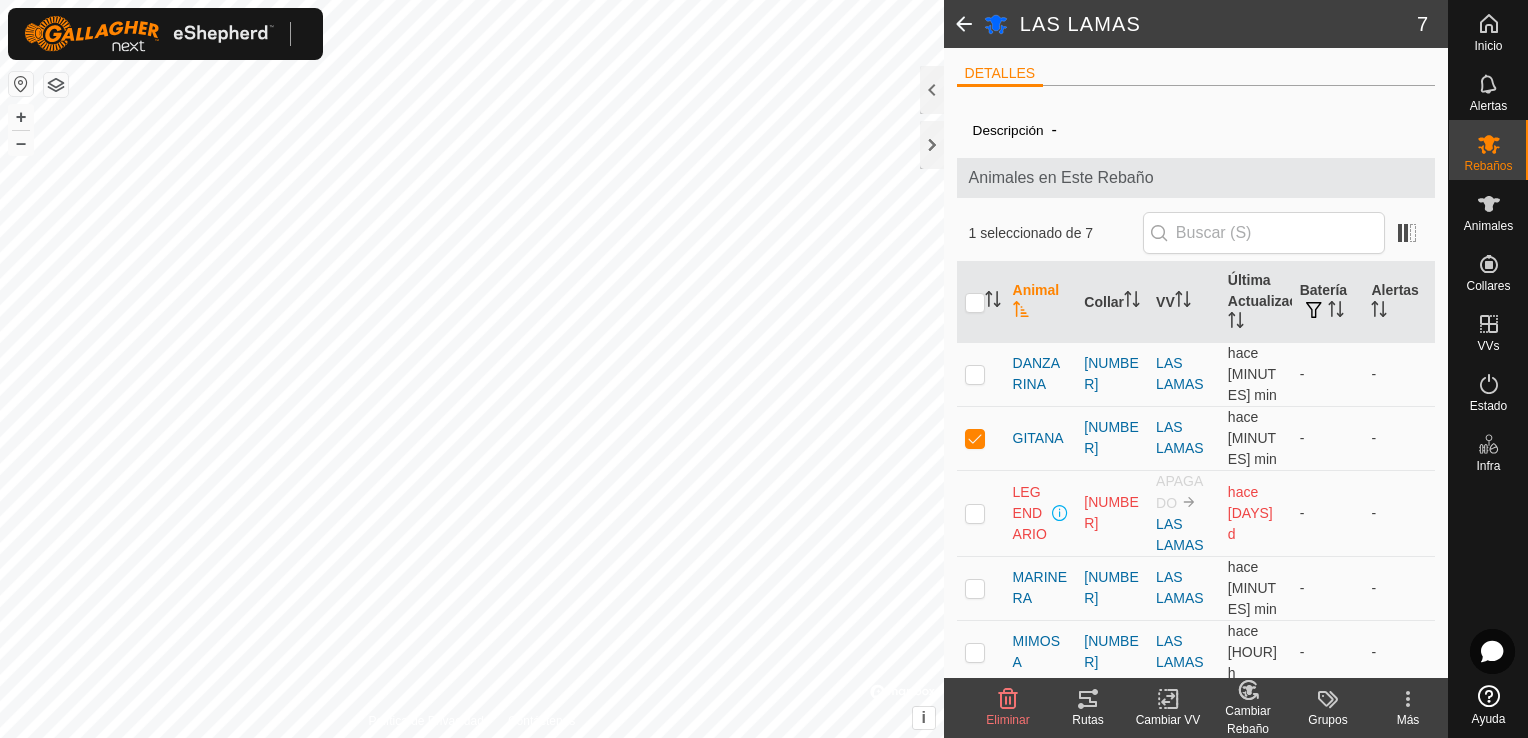 click 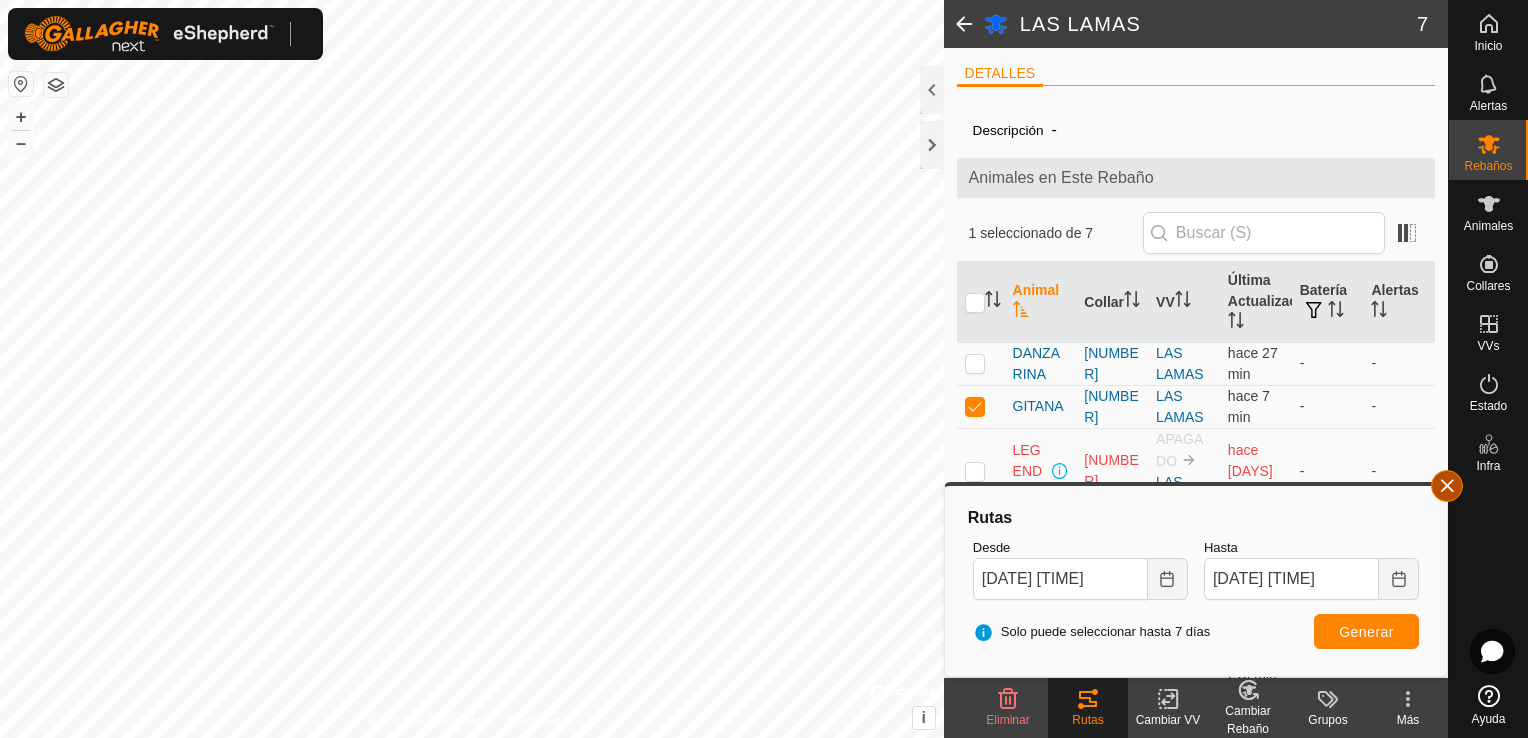 click at bounding box center [1447, 486] 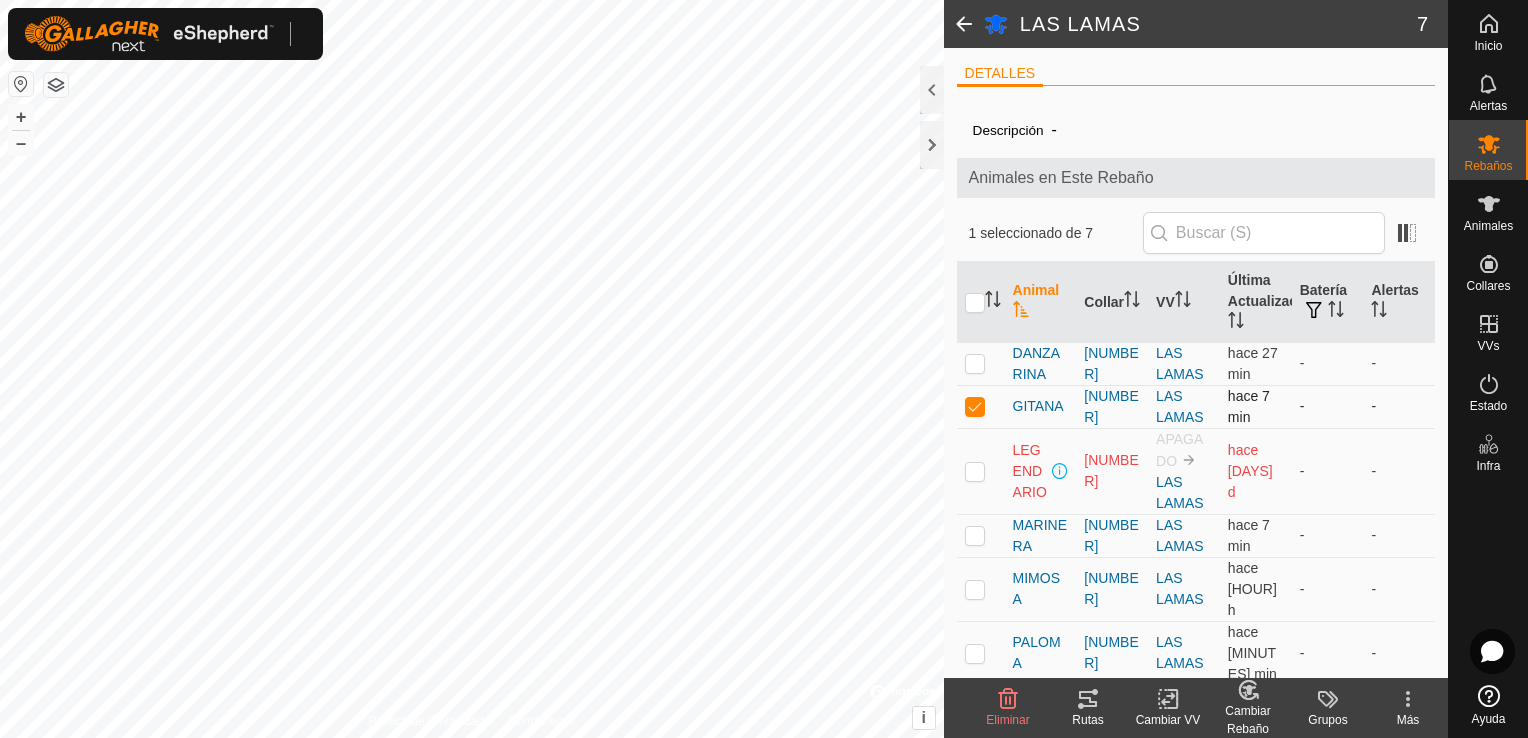 click at bounding box center (975, 406) 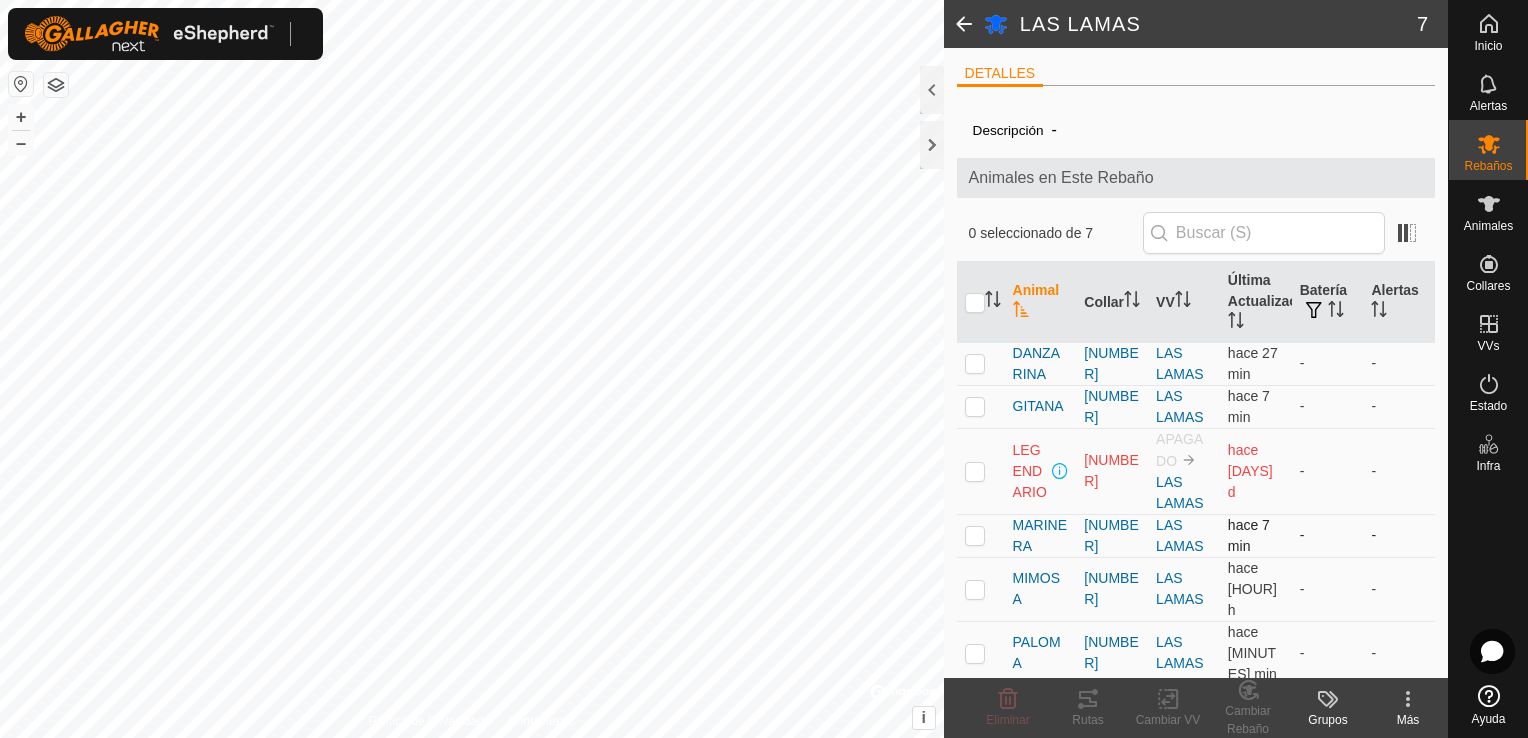 click at bounding box center [975, 535] 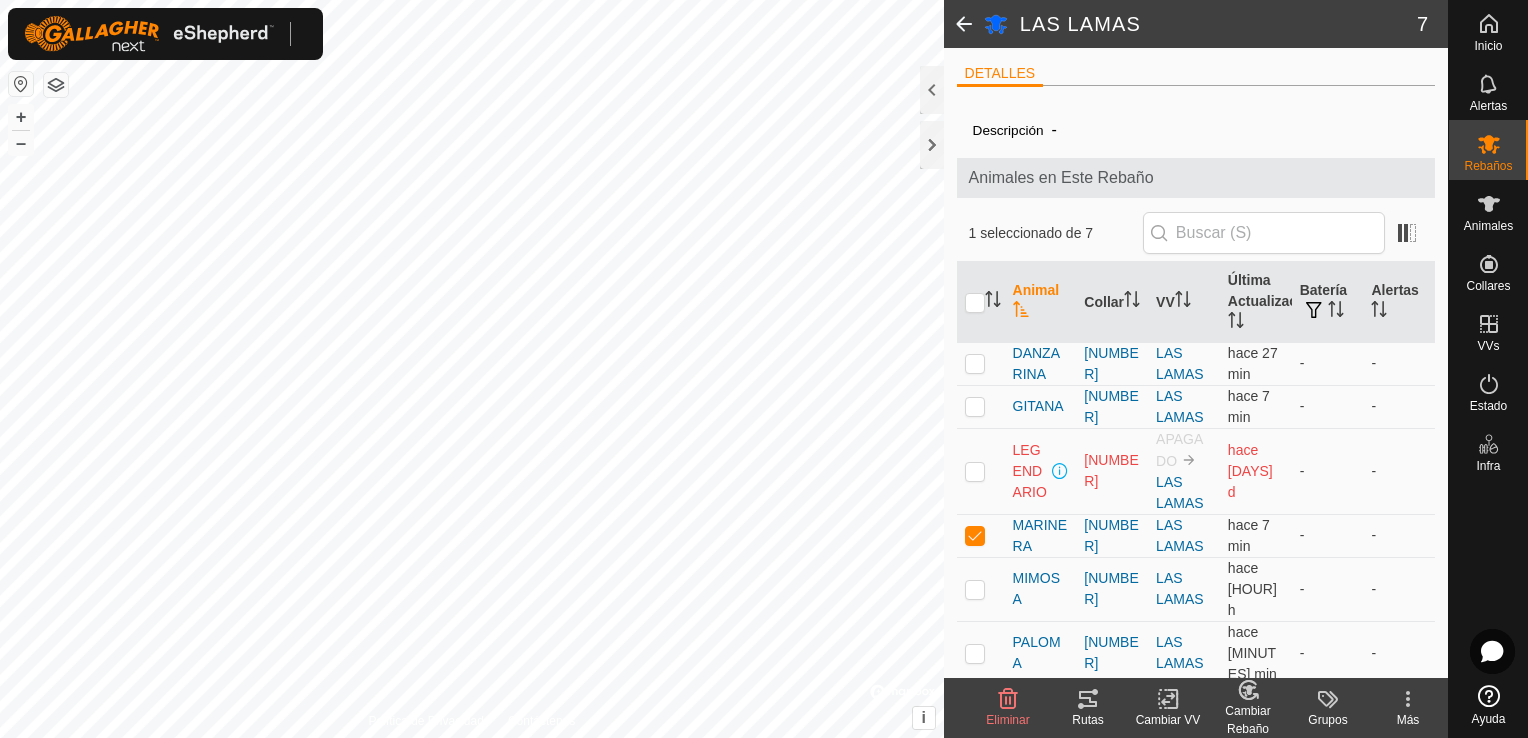 click 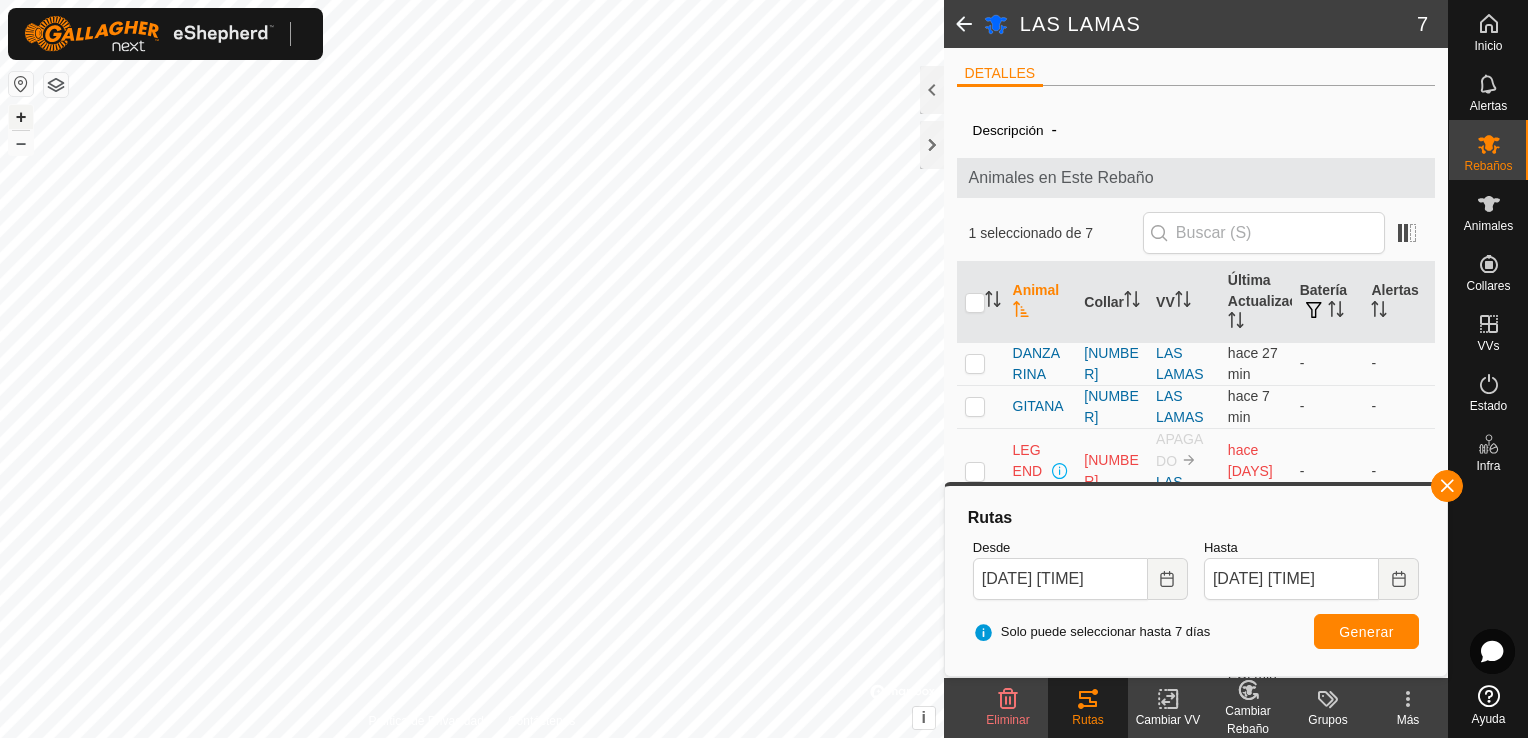 click on "+" at bounding box center [21, 117] 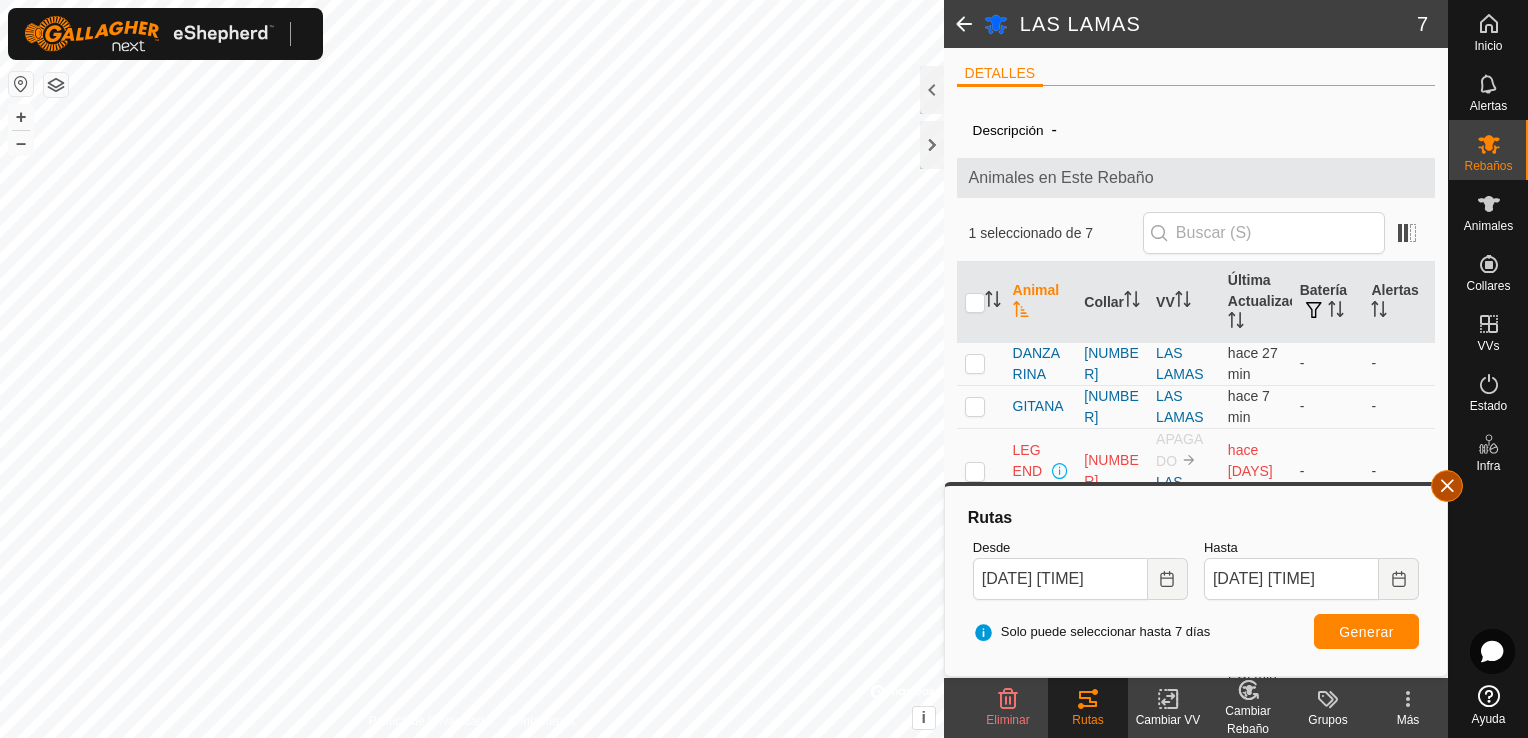 click at bounding box center [1447, 486] 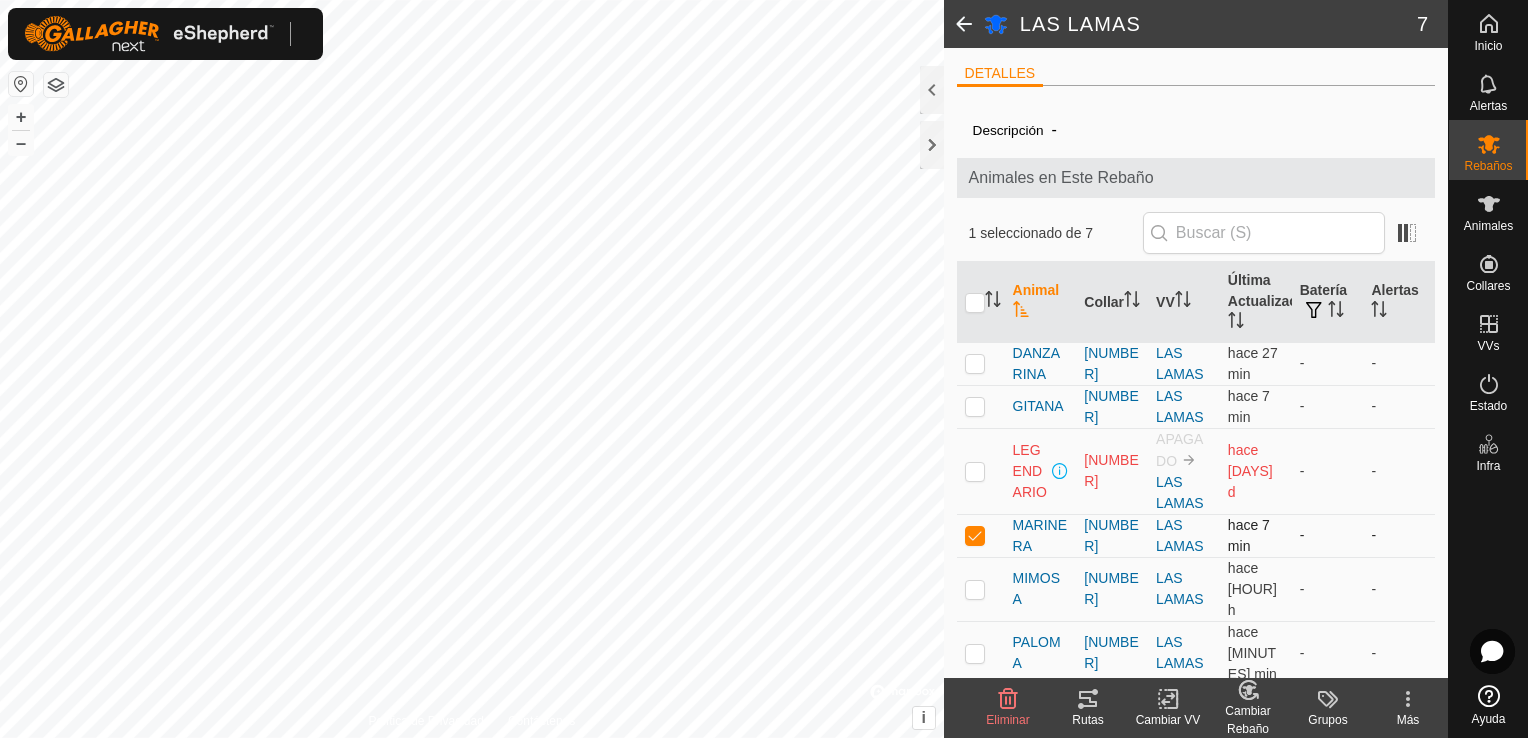 click at bounding box center [975, 535] 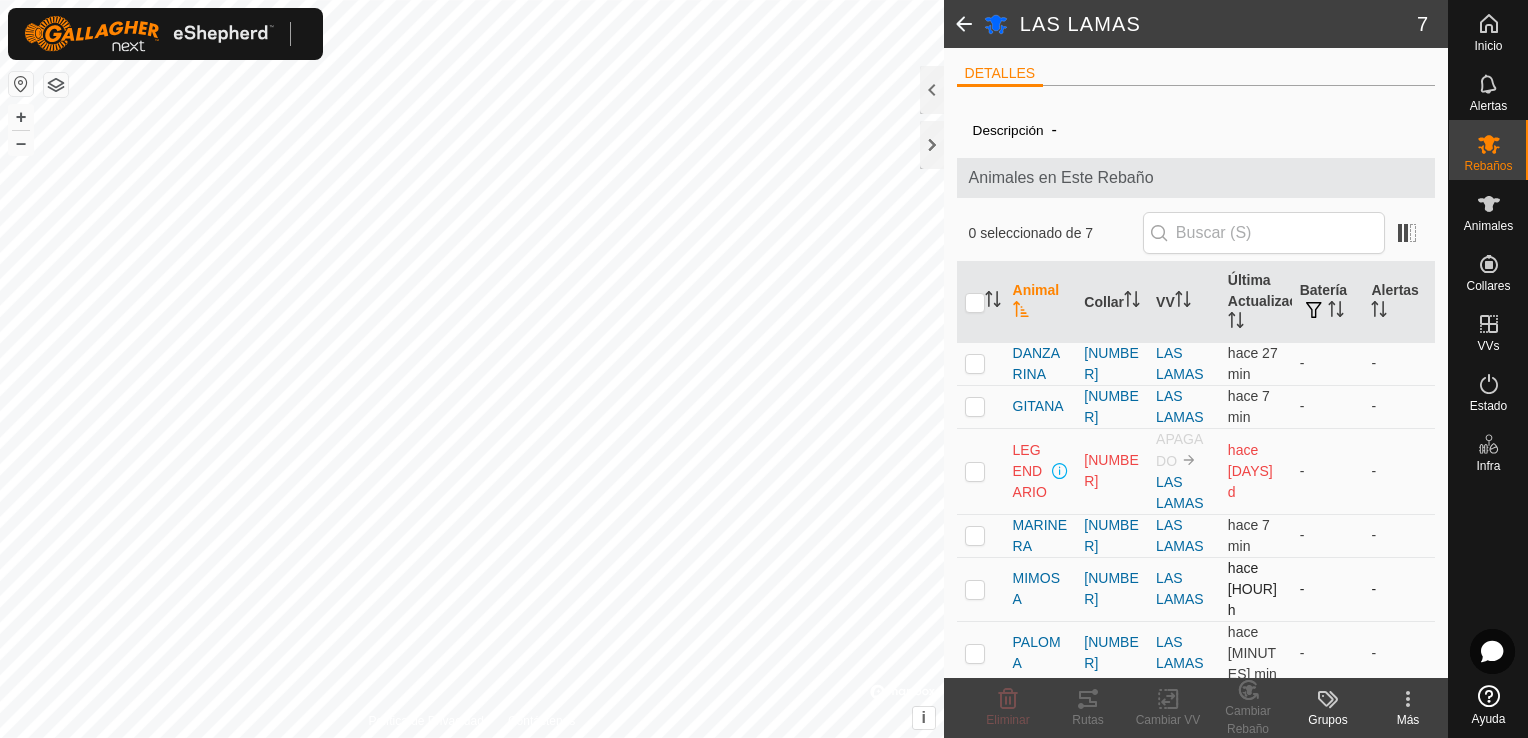 click at bounding box center [975, 589] 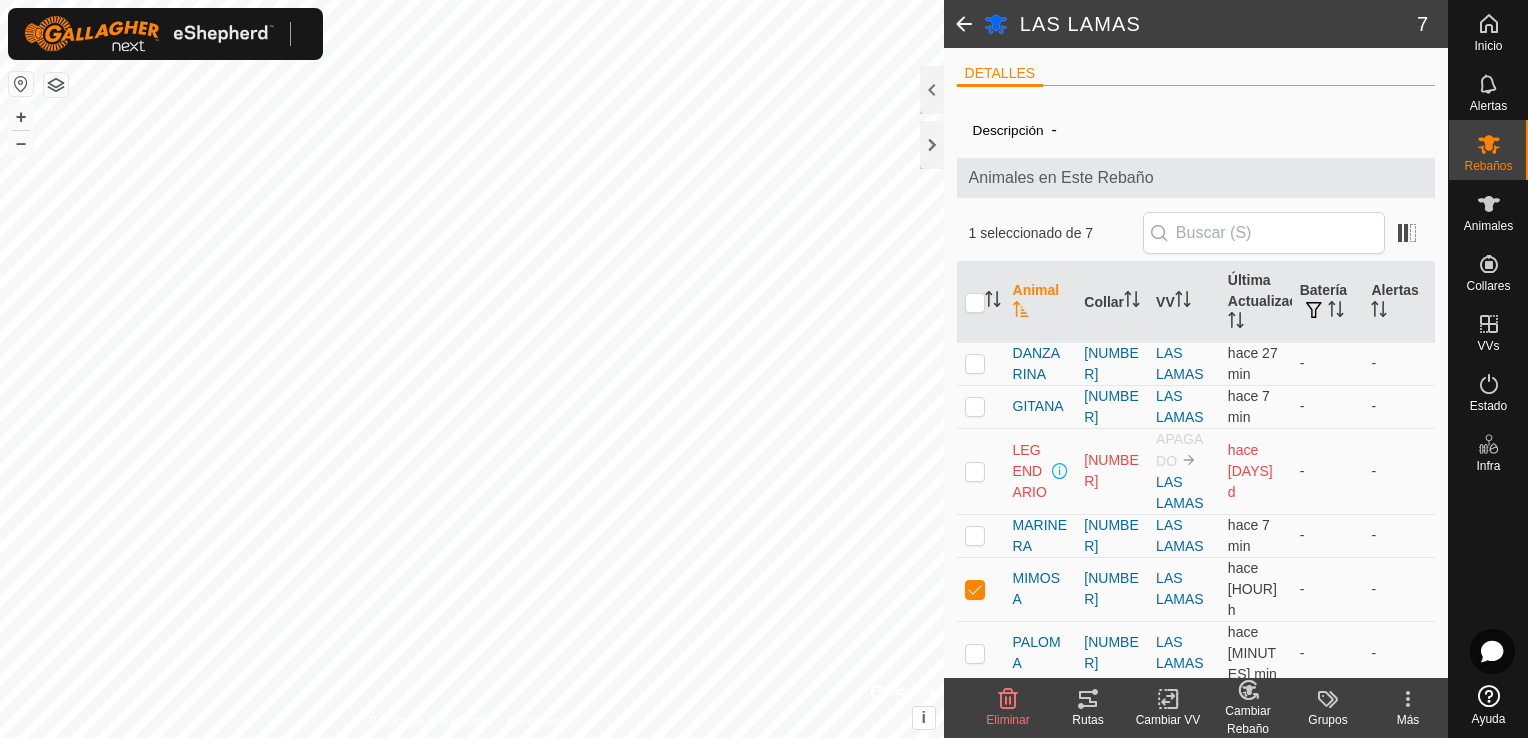 click 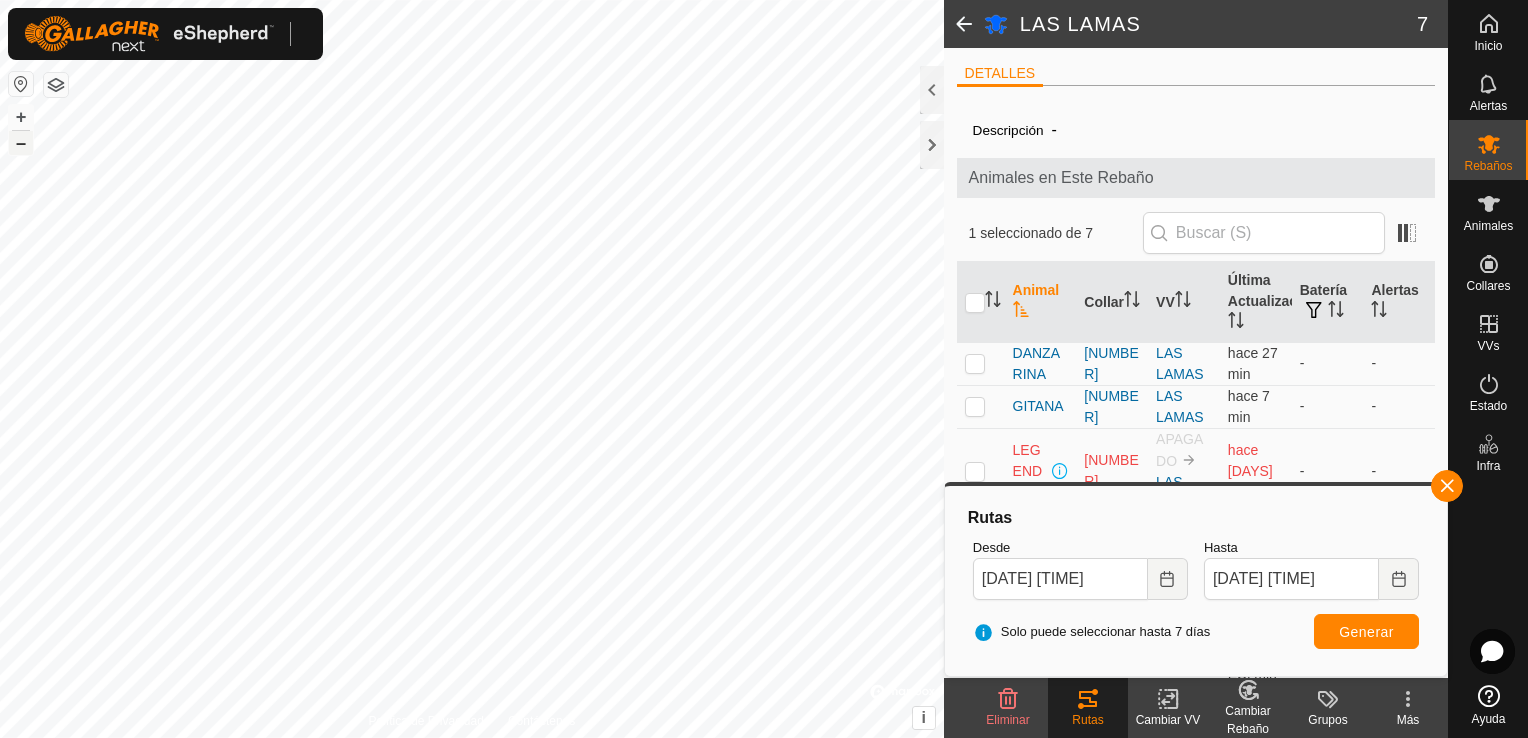 click on "–" at bounding box center (21, 143) 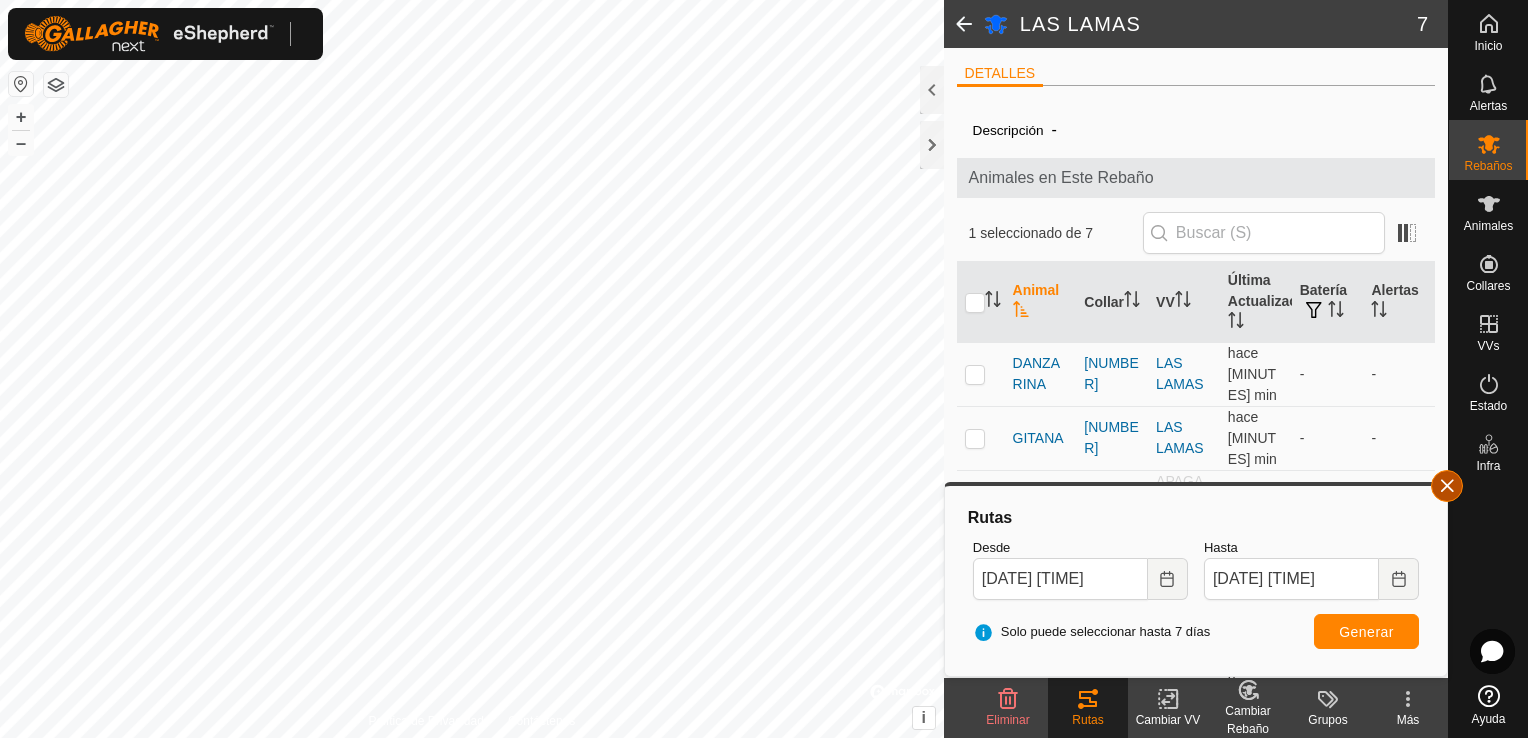 click at bounding box center [1447, 486] 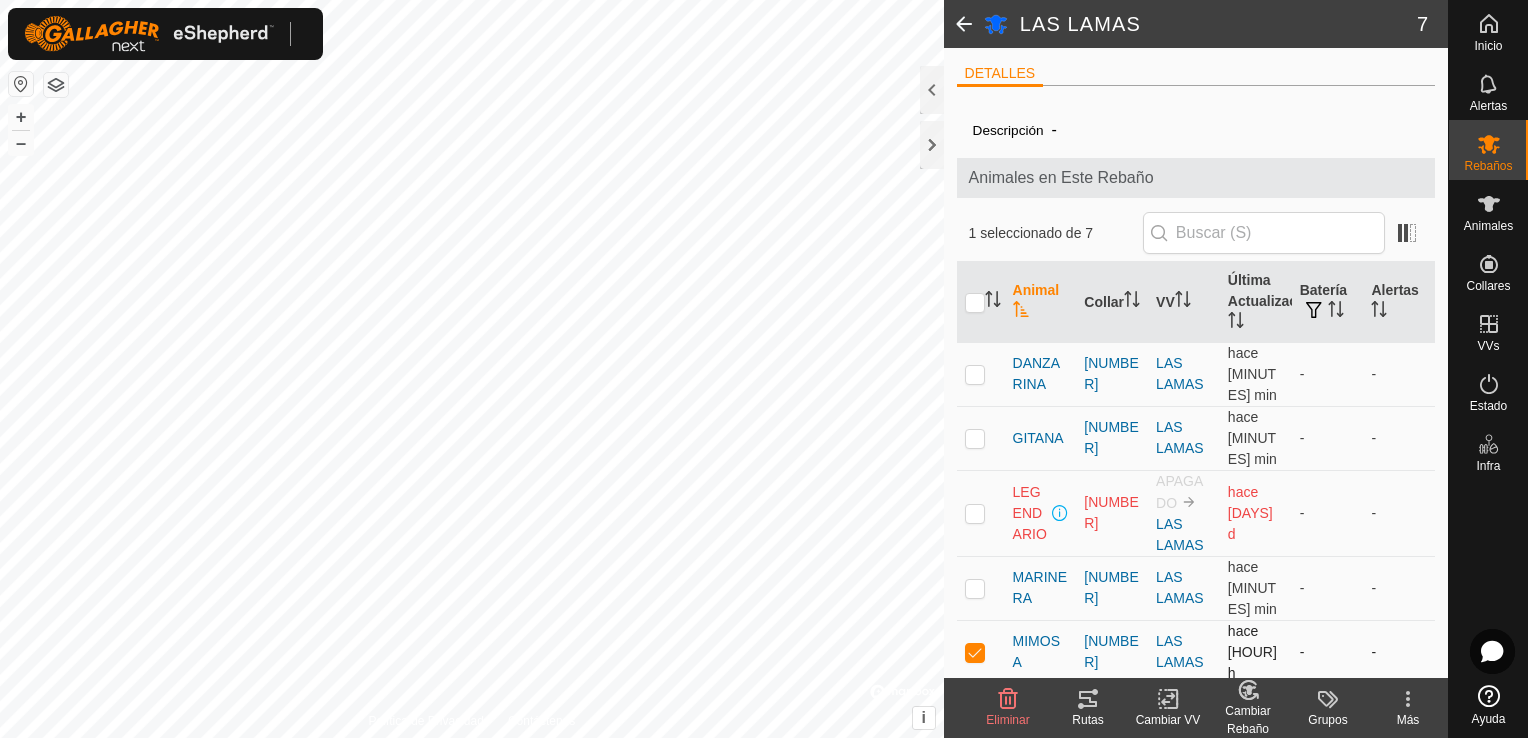 click at bounding box center (975, 652) 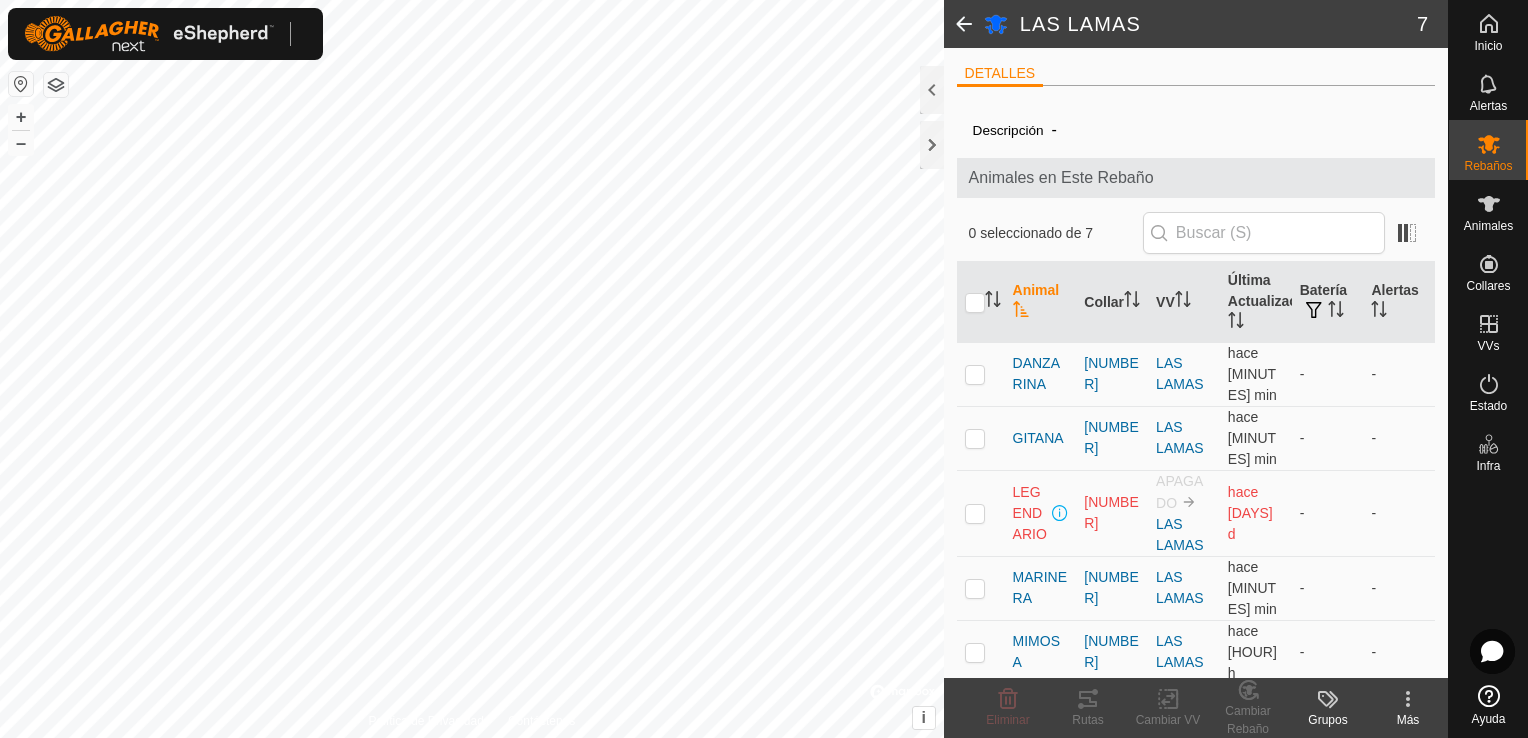 click at bounding box center [975, 716] 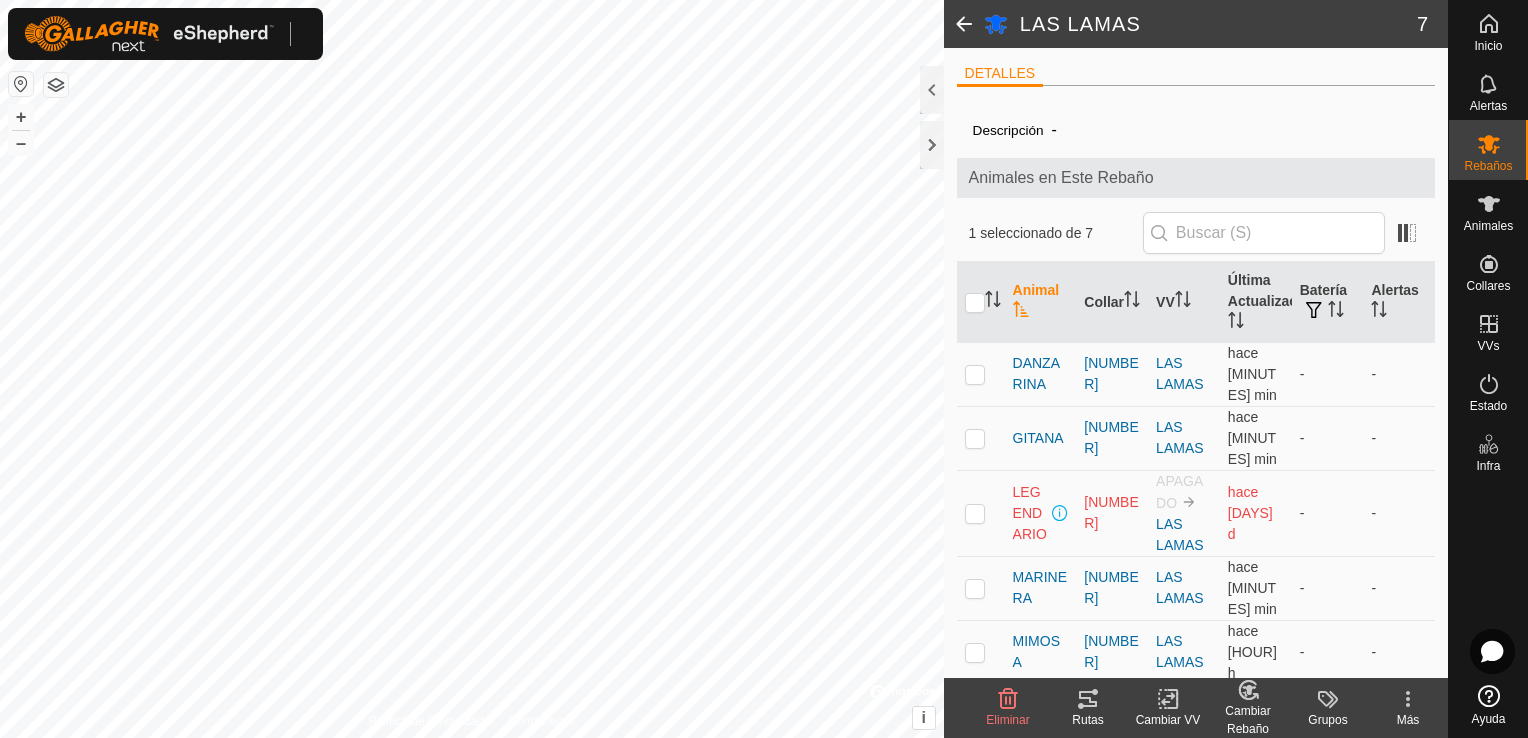 click on "Rutas" 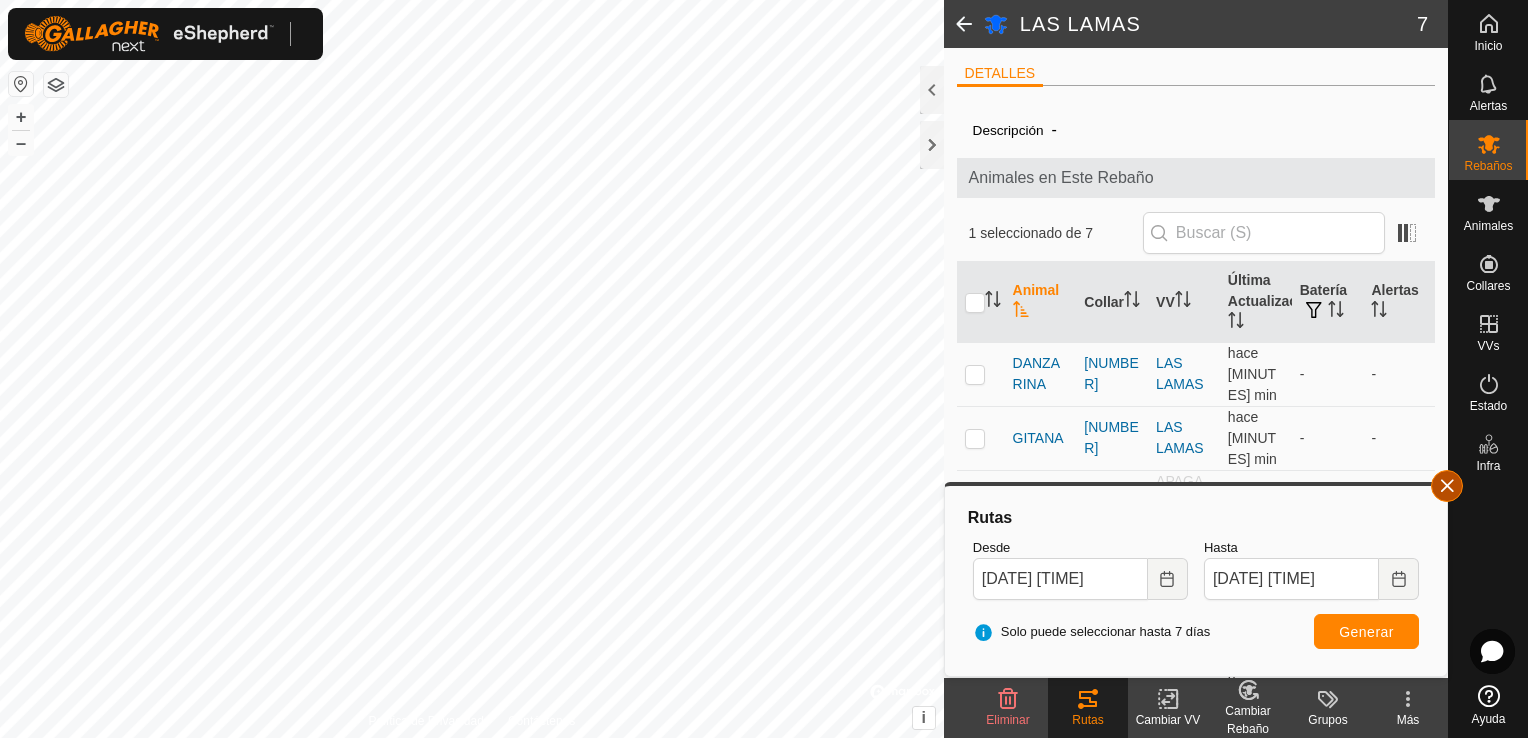 click at bounding box center [1447, 486] 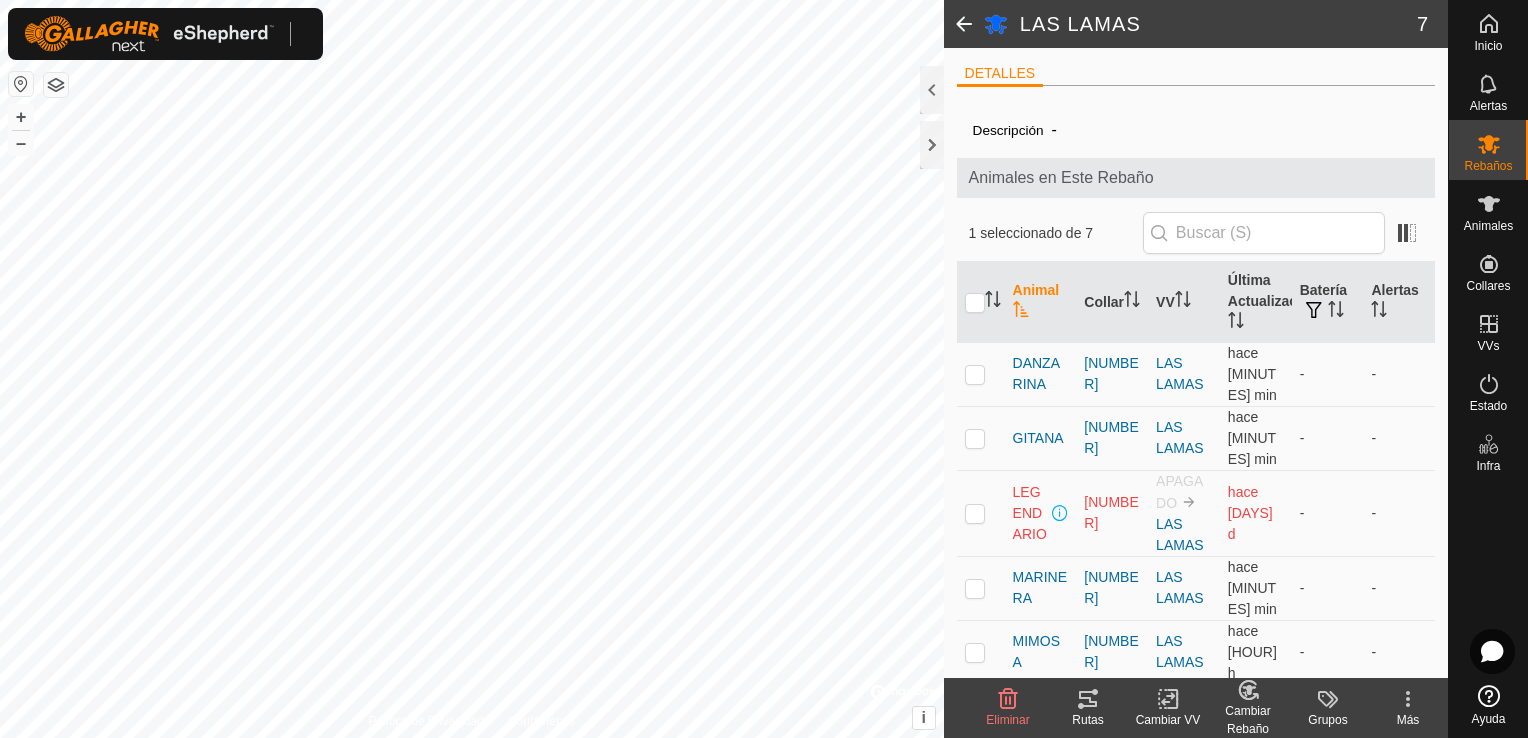 scroll, scrollTop: 48, scrollLeft: 0, axis: vertical 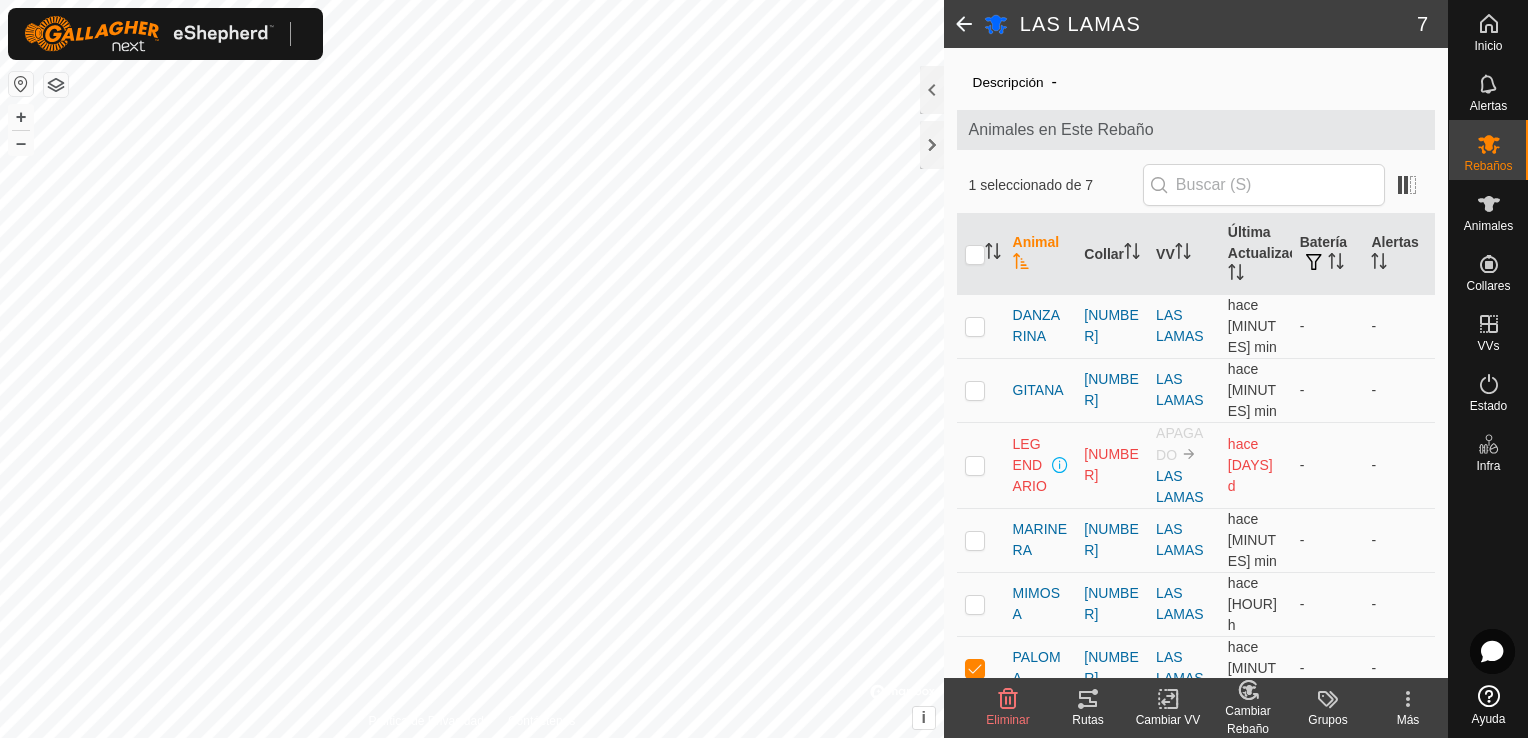click 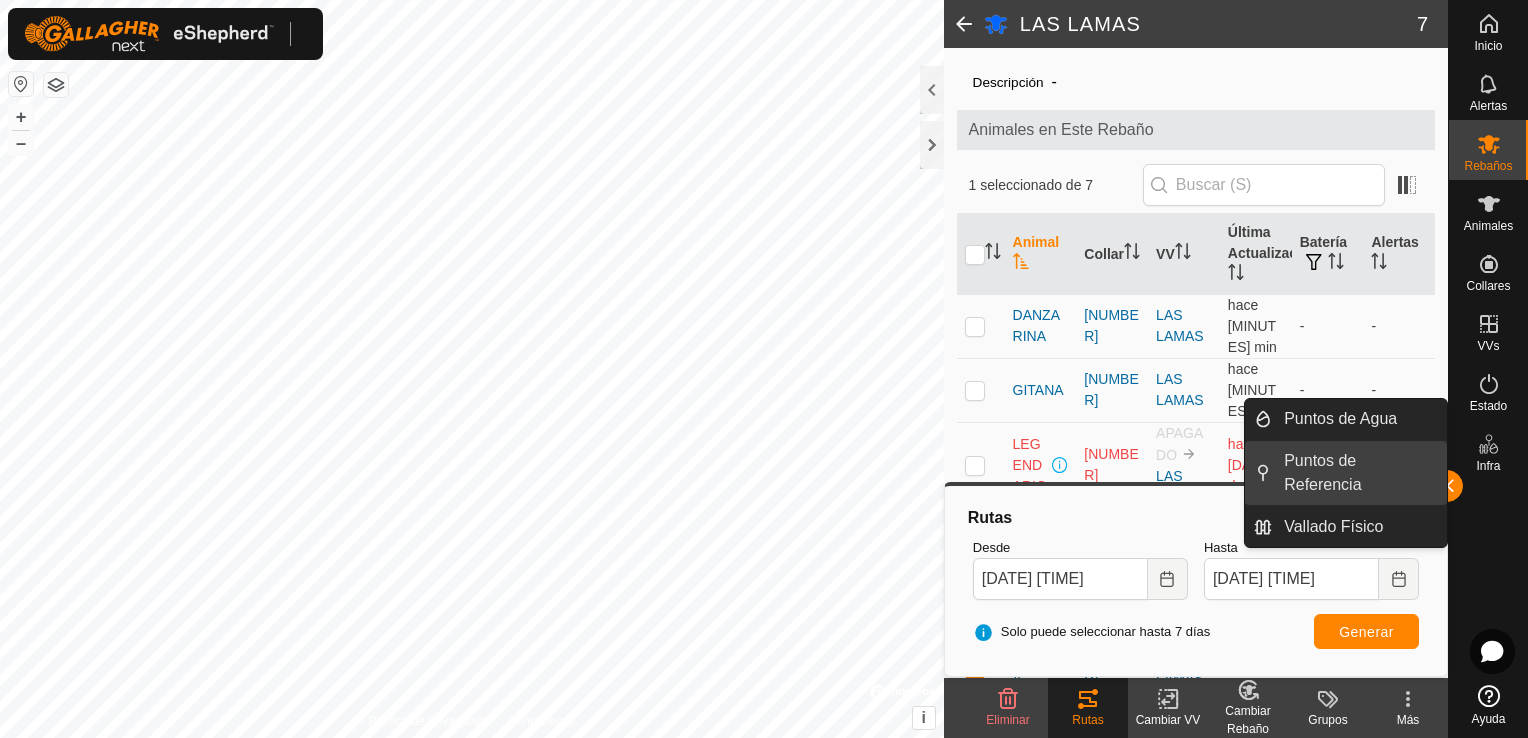 click on "Puntos de Referencia" at bounding box center [1359, 473] 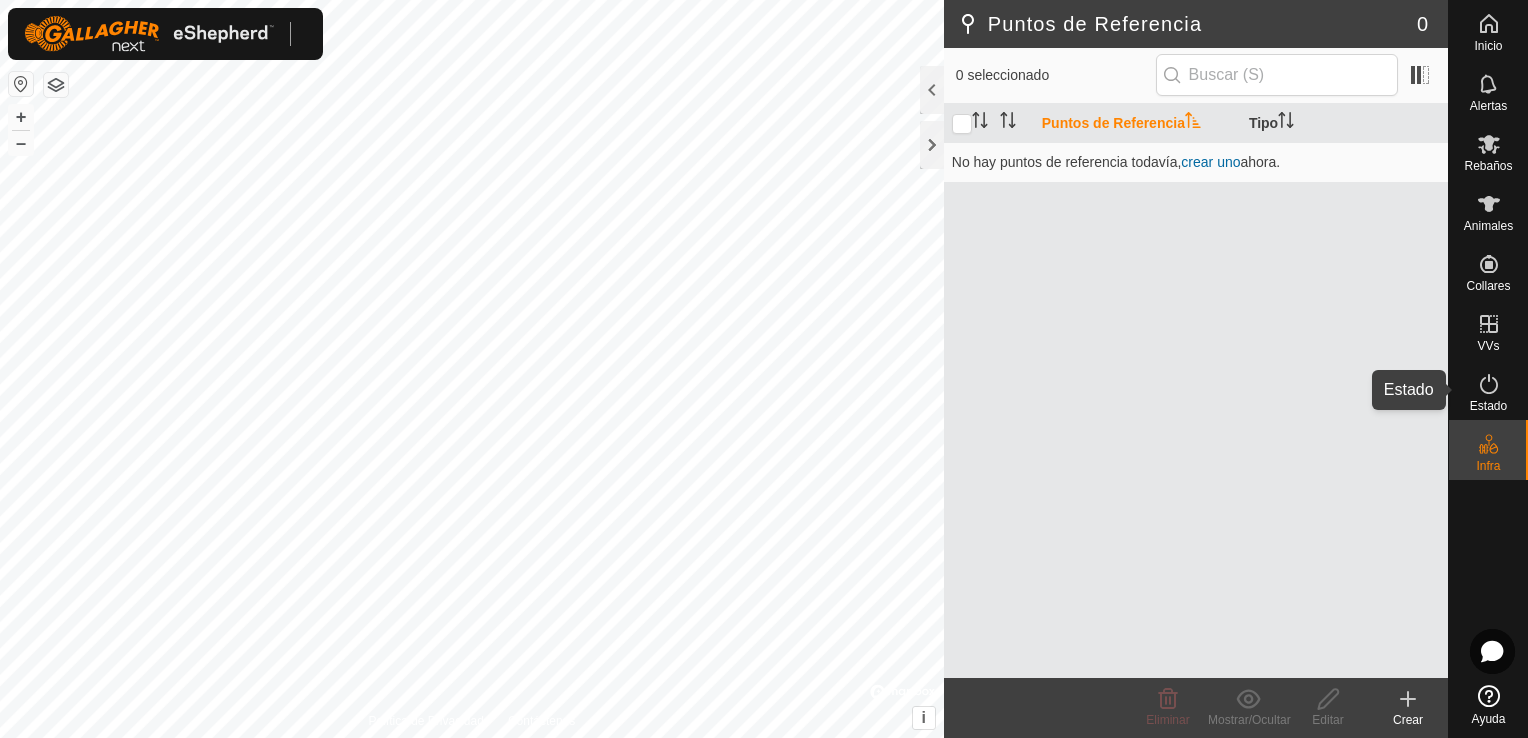 click on "Estado" at bounding box center (1488, 406) 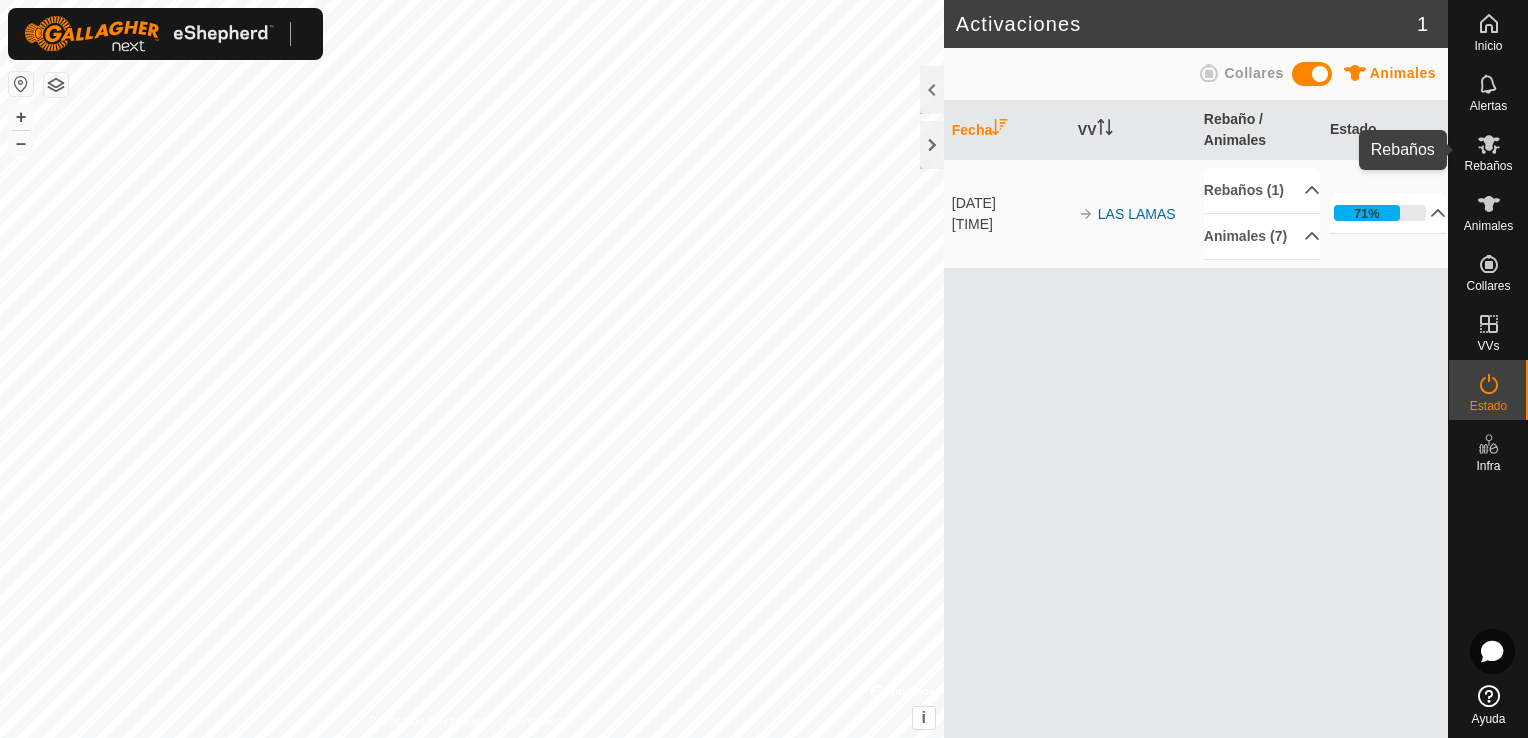 click on "Rebaños" at bounding box center (1488, 166) 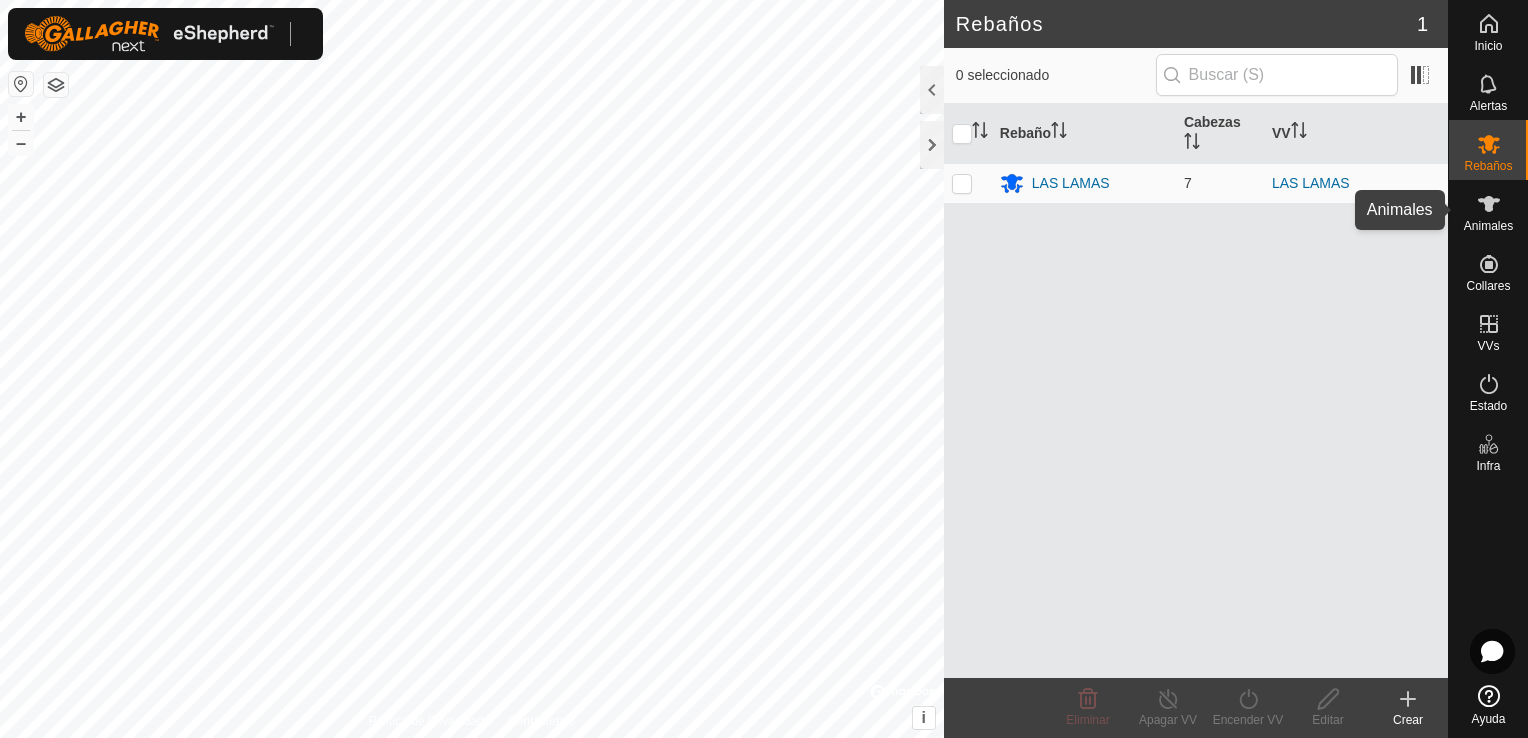 click on "Animales" at bounding box center [1488, 226] 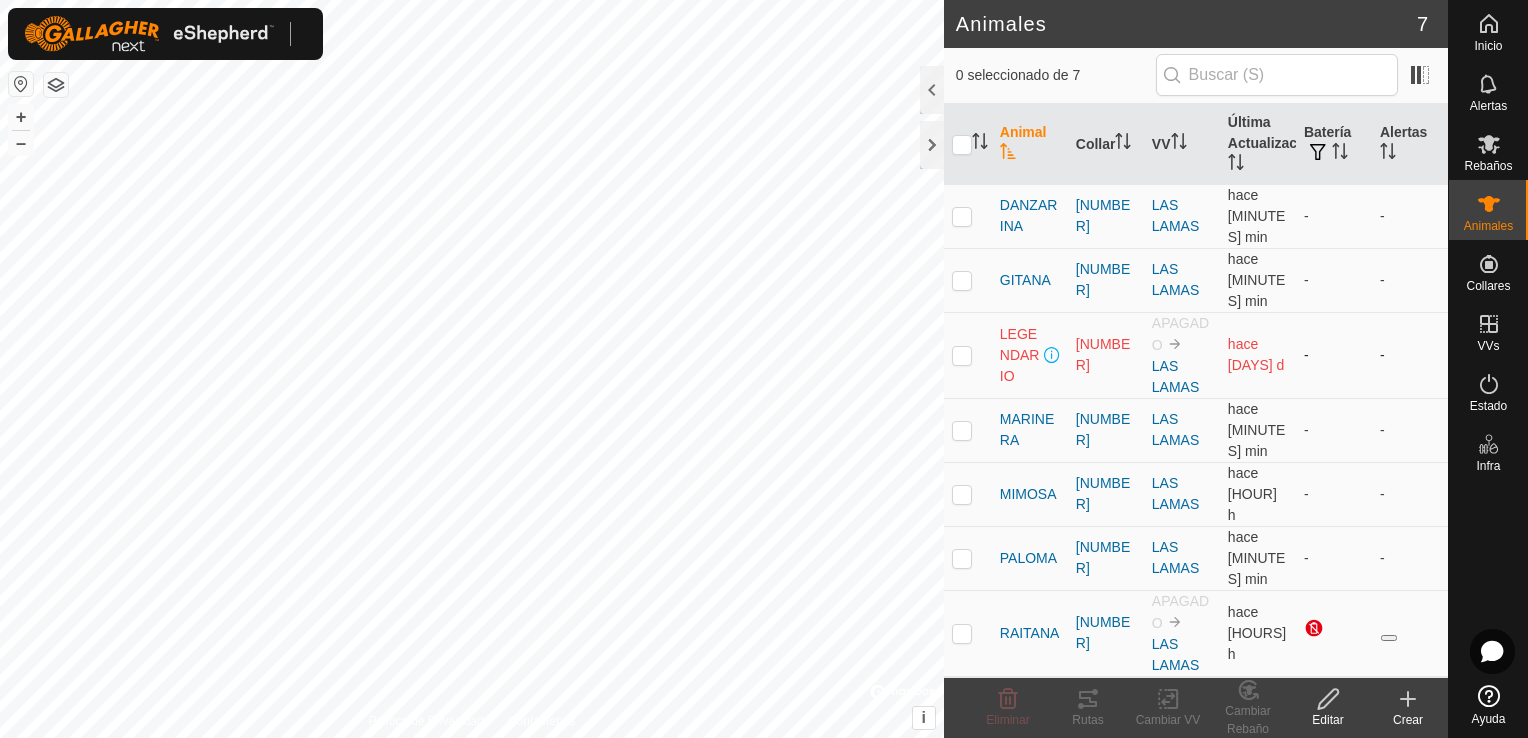 click at bounding box center [962, 355] 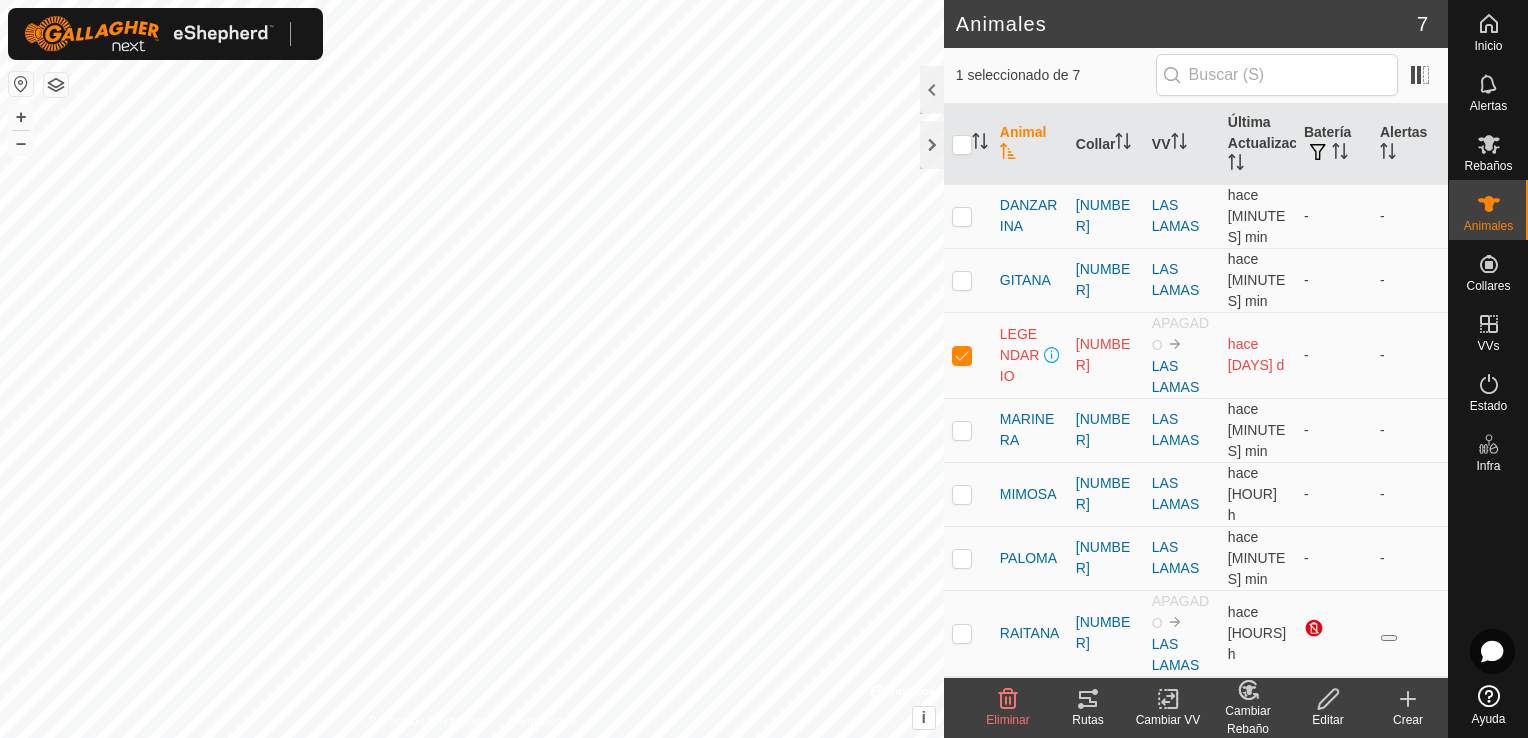 click on "Editar" 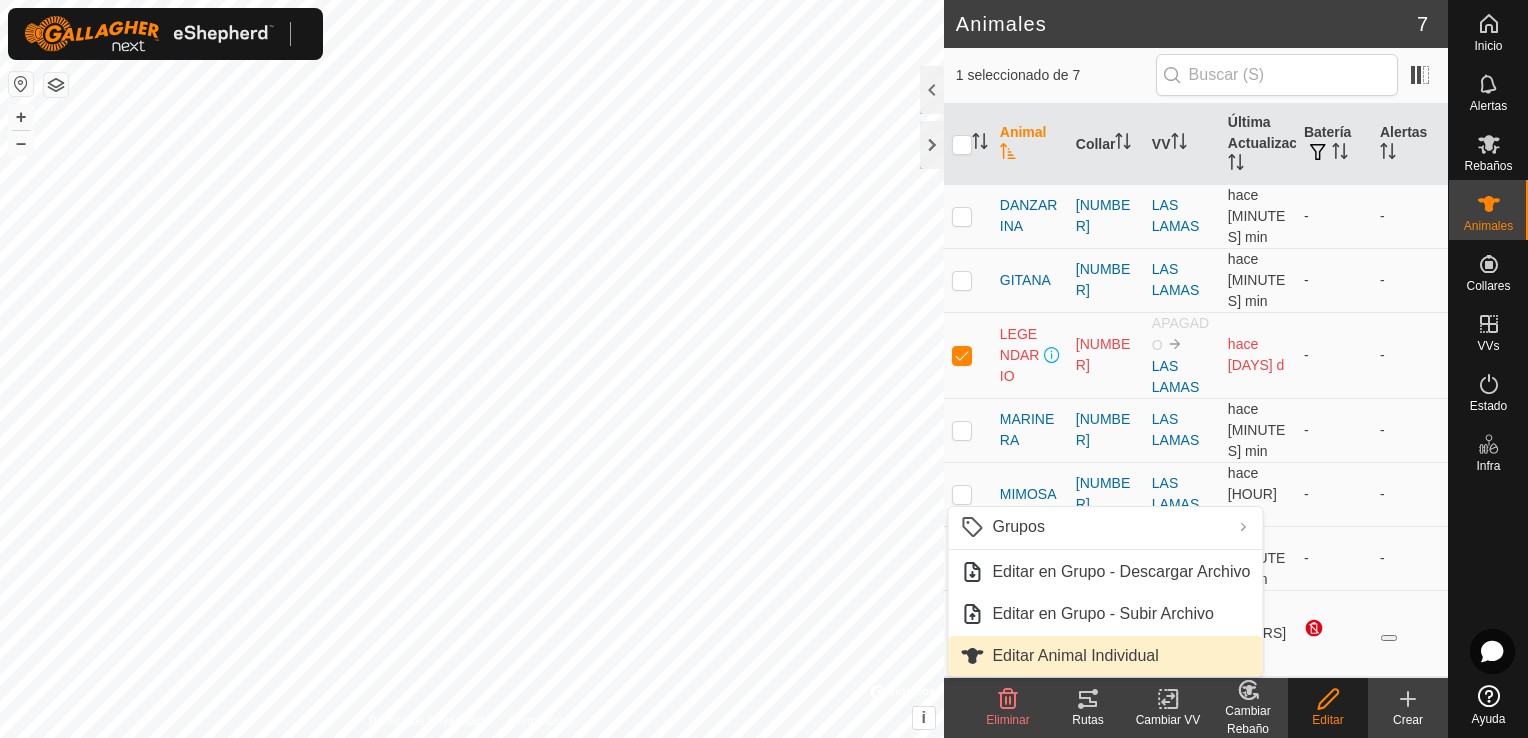 click on "Editar Animal Individual" at bounding box center [1105, 656] 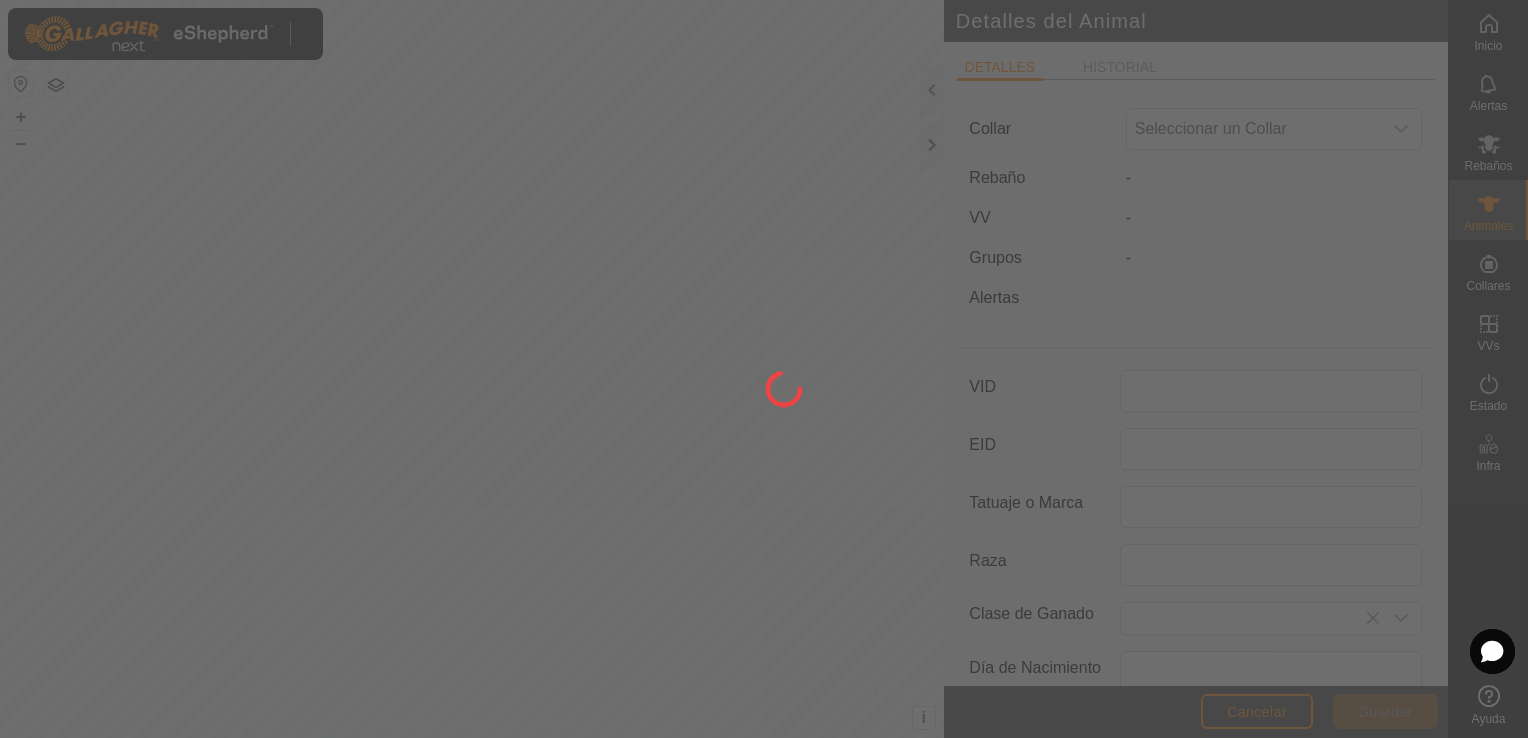 type on "LEGENDARIO" 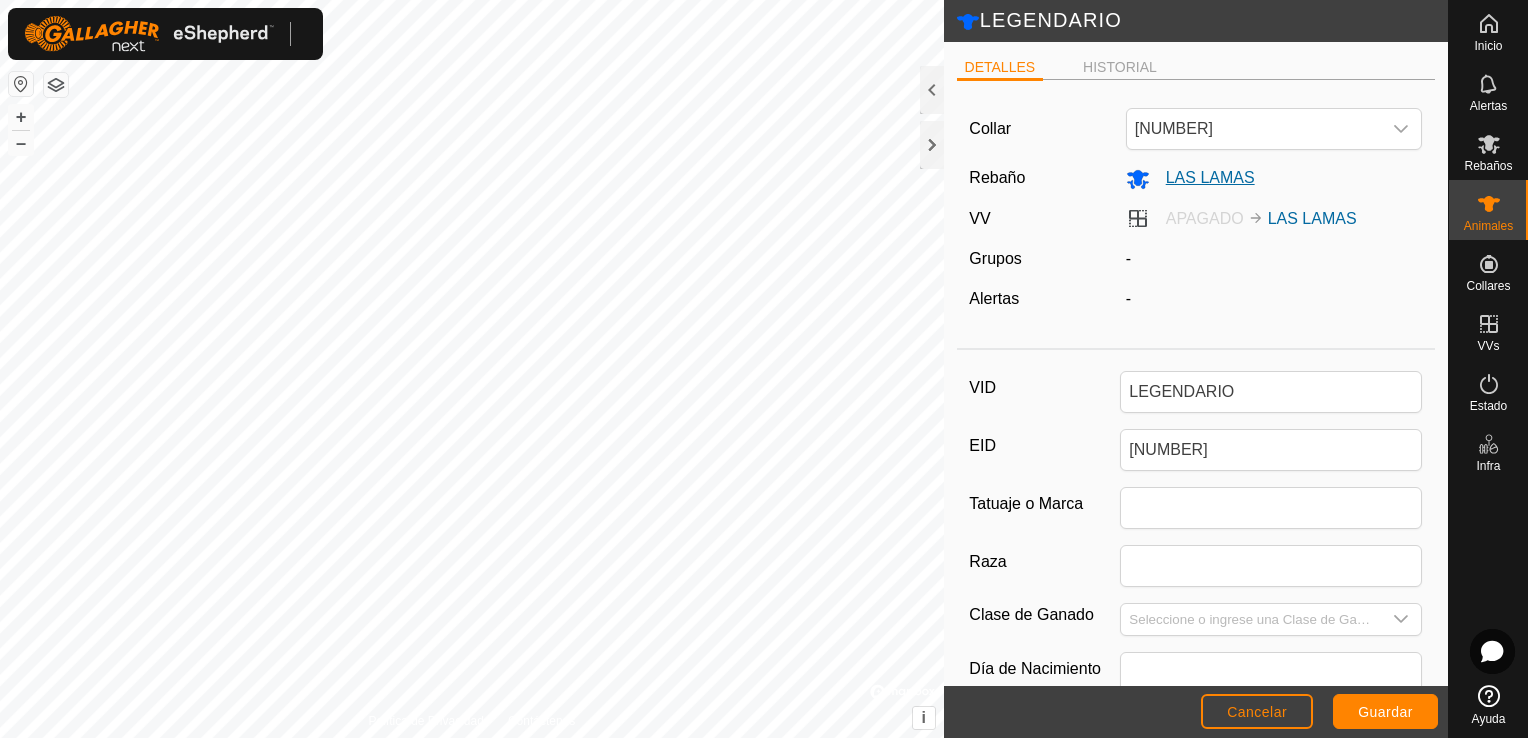 click 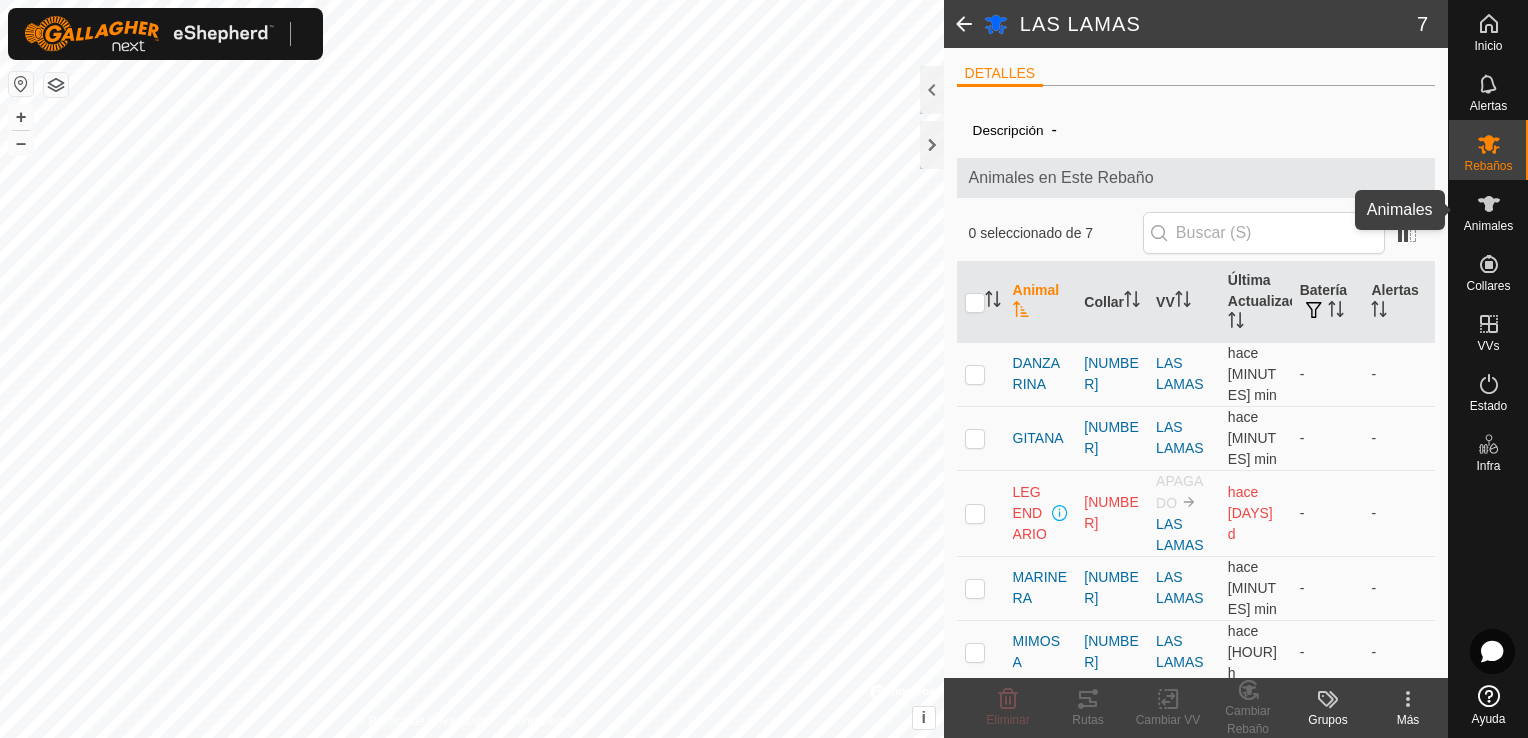 click on "Animales" at bounding box center [1488, 226] 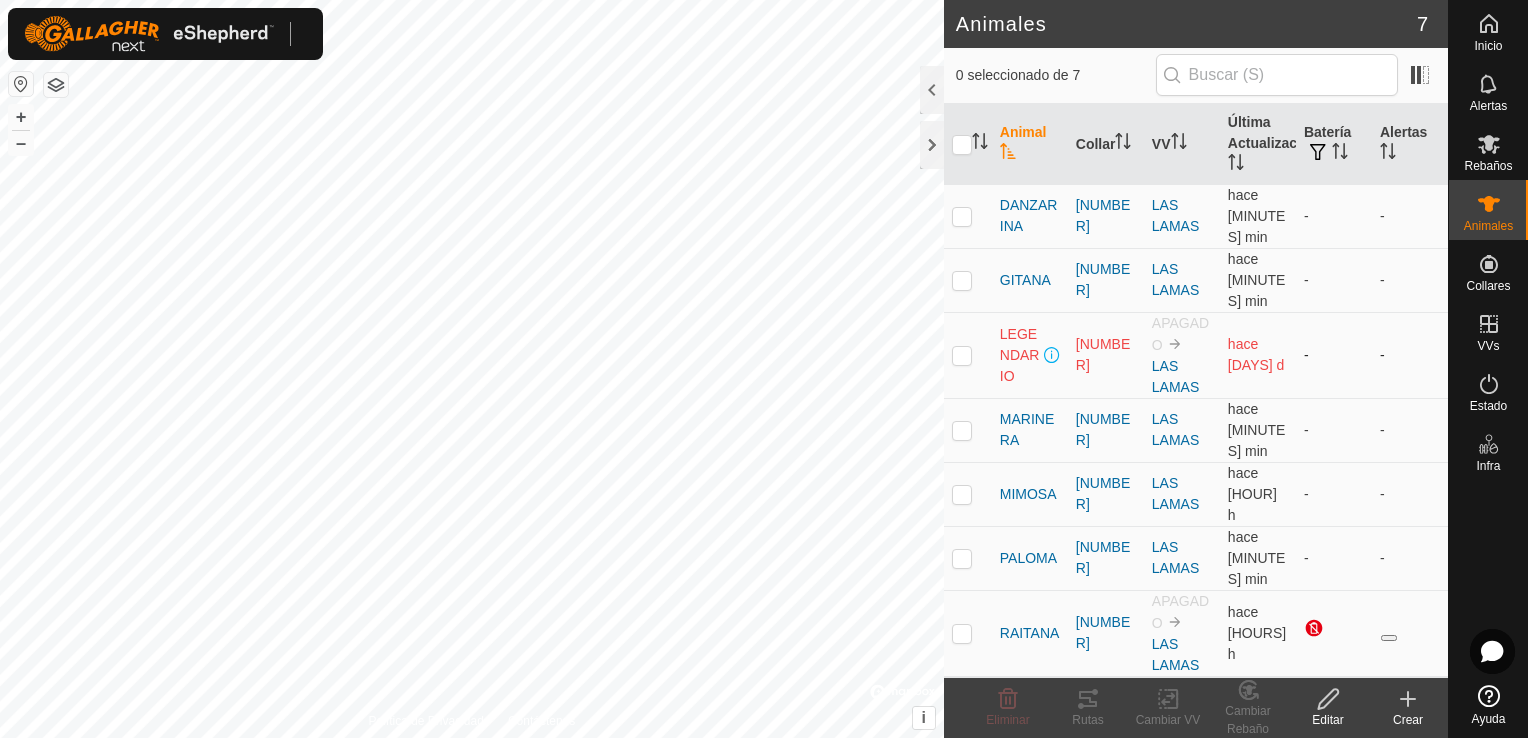 click at bounding box center (962, 355) 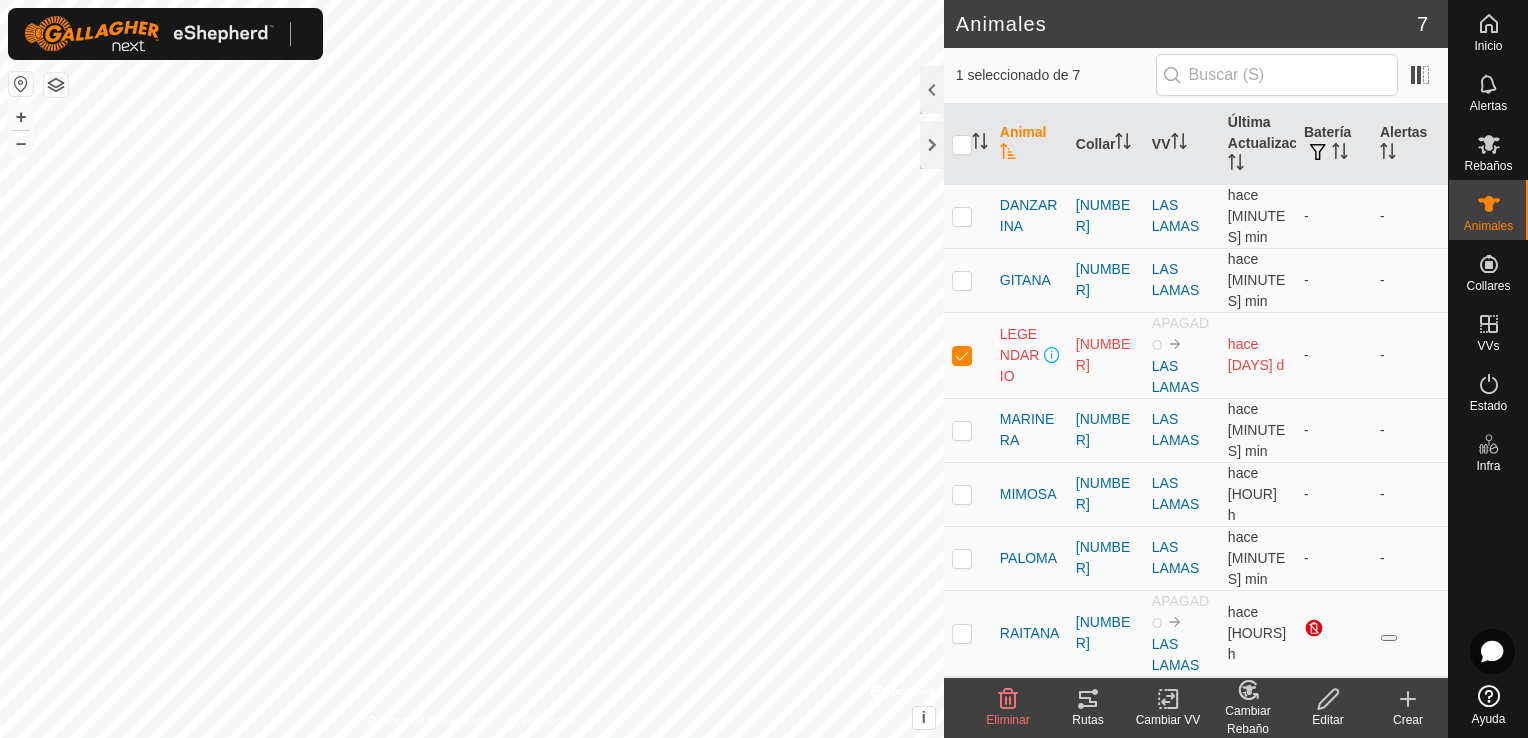 click on "Editar" 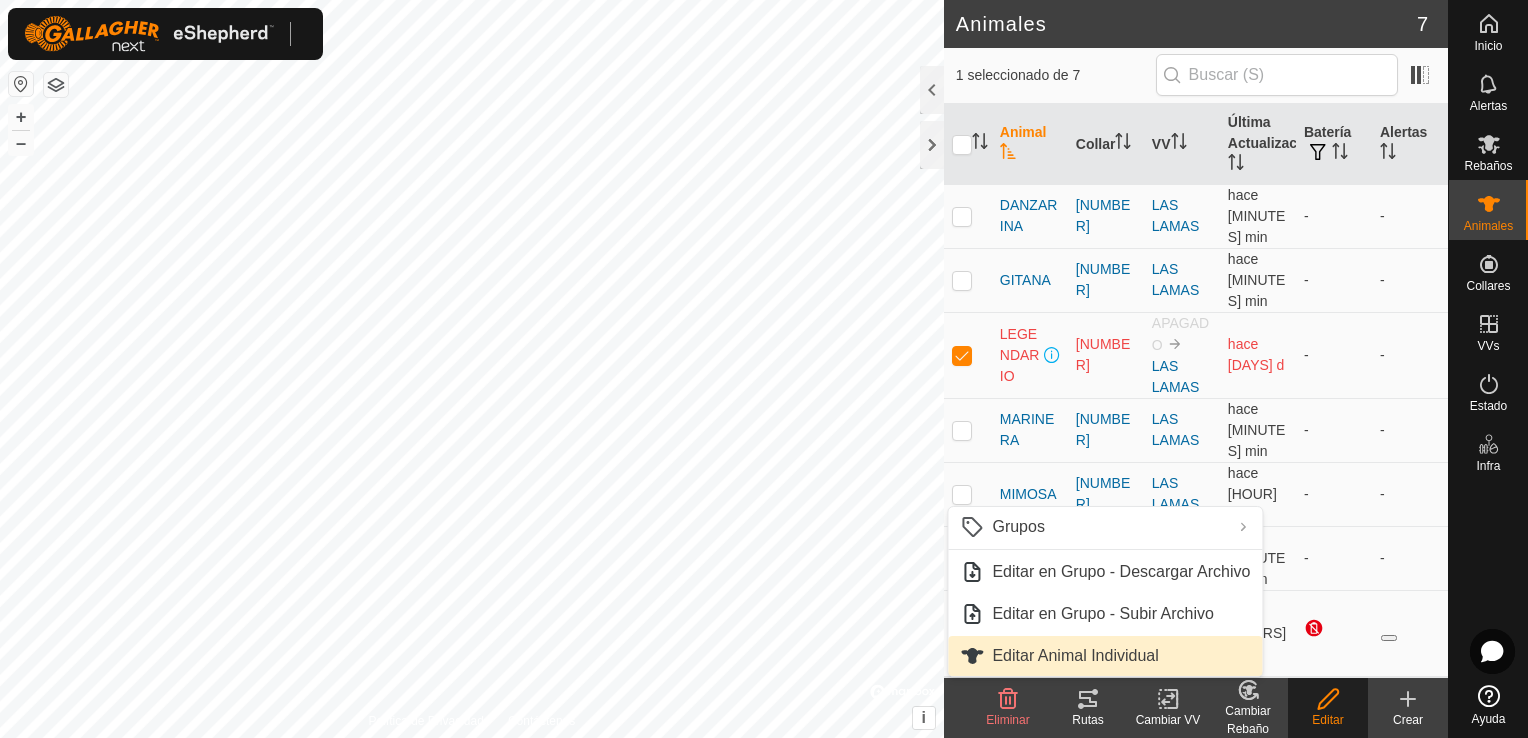 click on "Editar Animal Individual" at bounding box center (1105, 656) 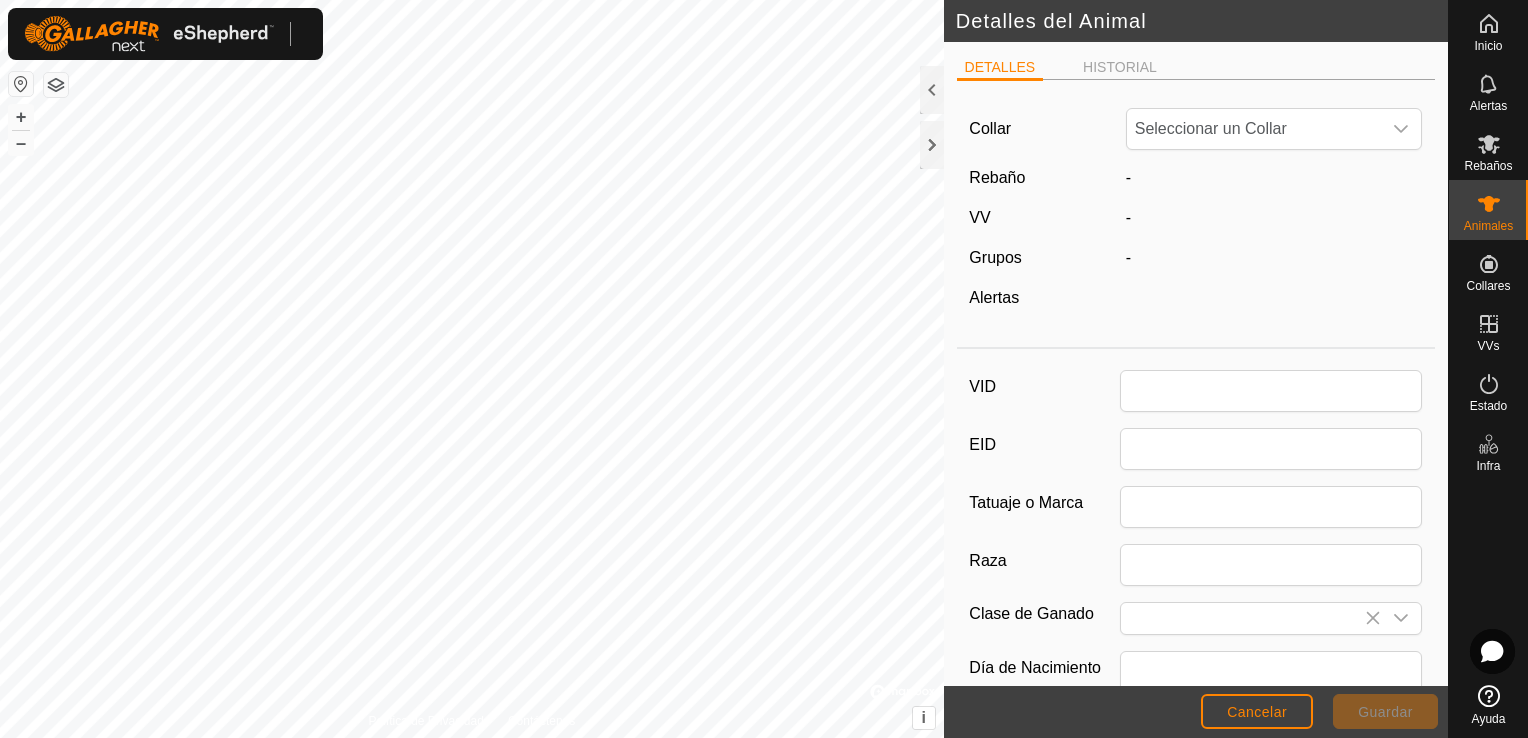 type on "LEGENDARIO" 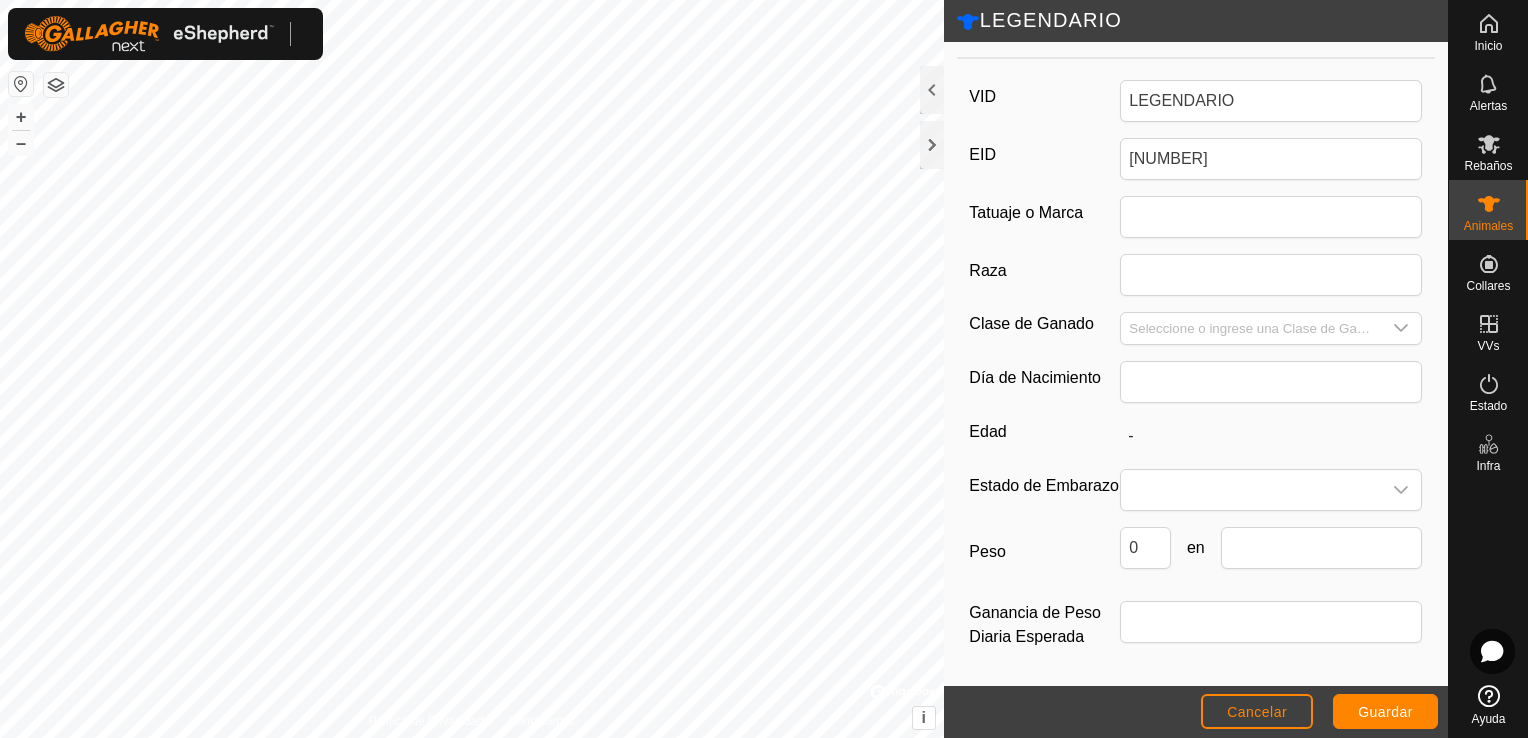 scroll, scrollTop: 0, scrollLeft: 0, axis: both 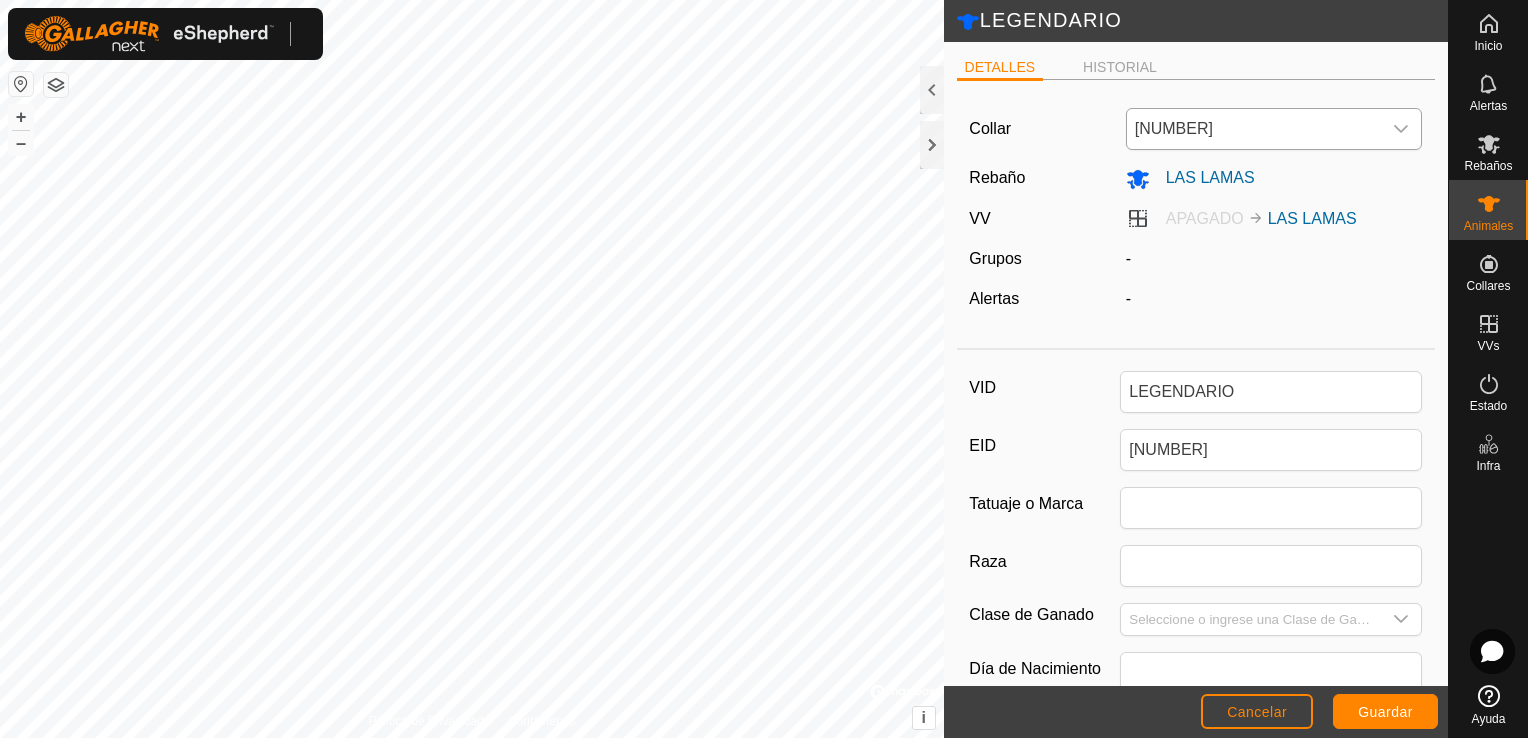 click at bounding box center (1401, 129) 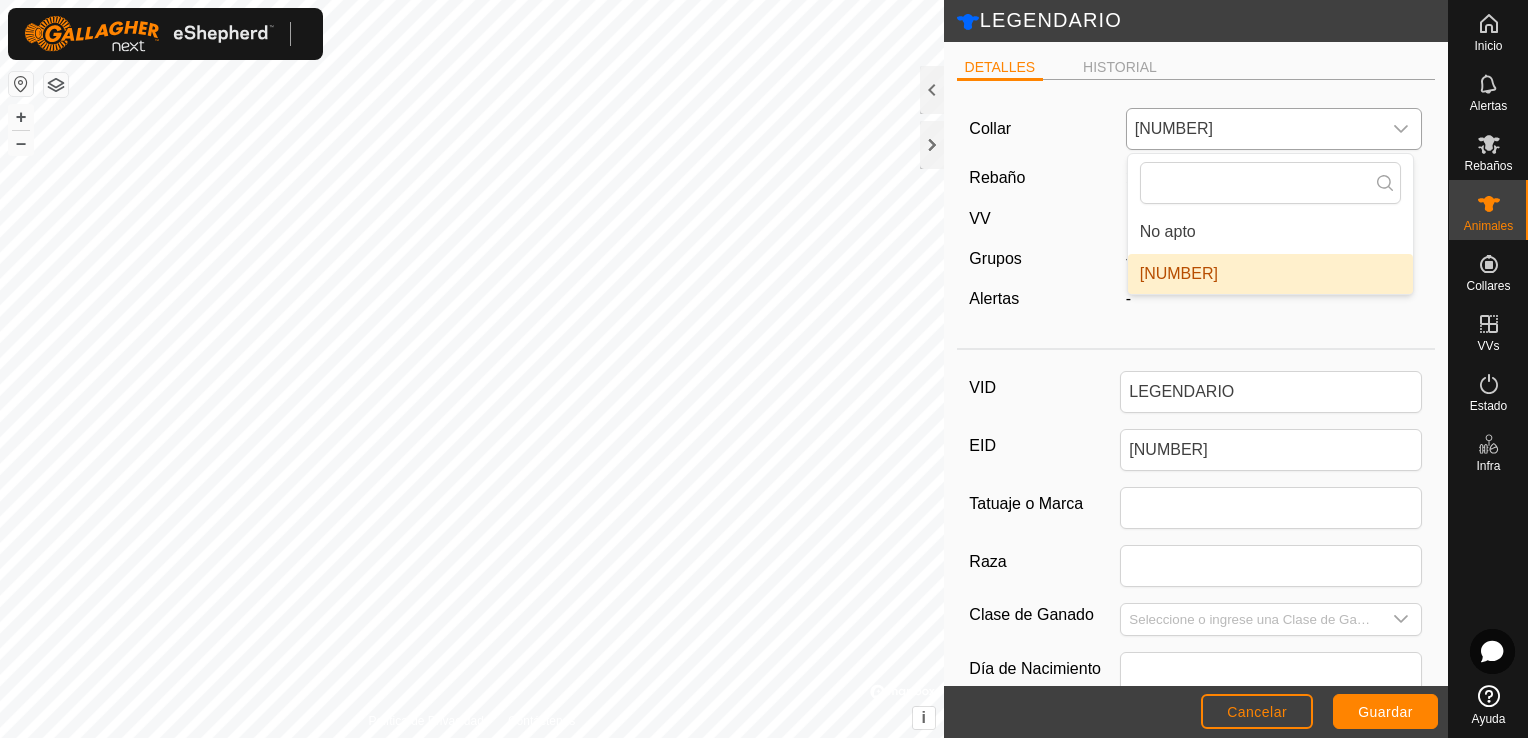 click at bounding box center [1401, 129] 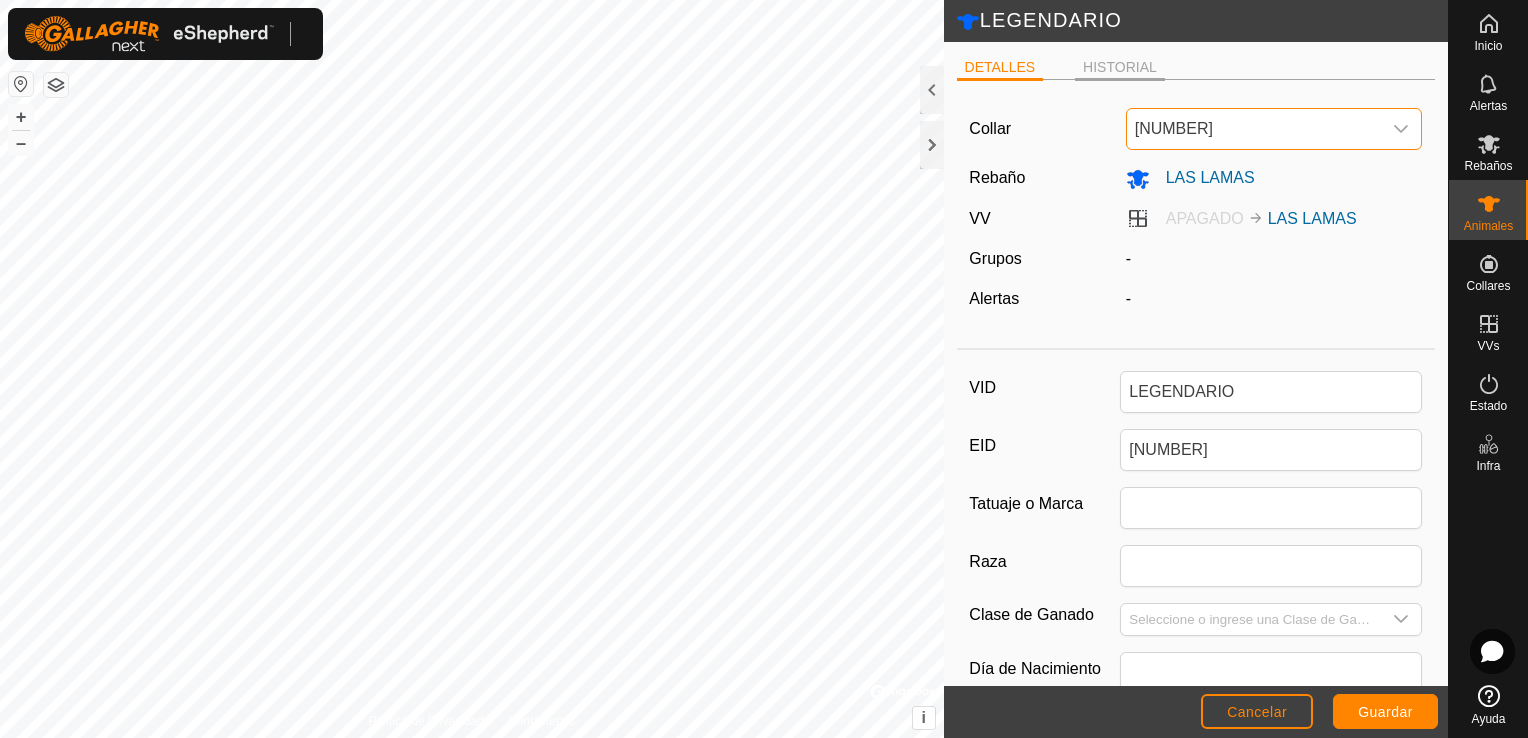 click on "HISTORIAL" 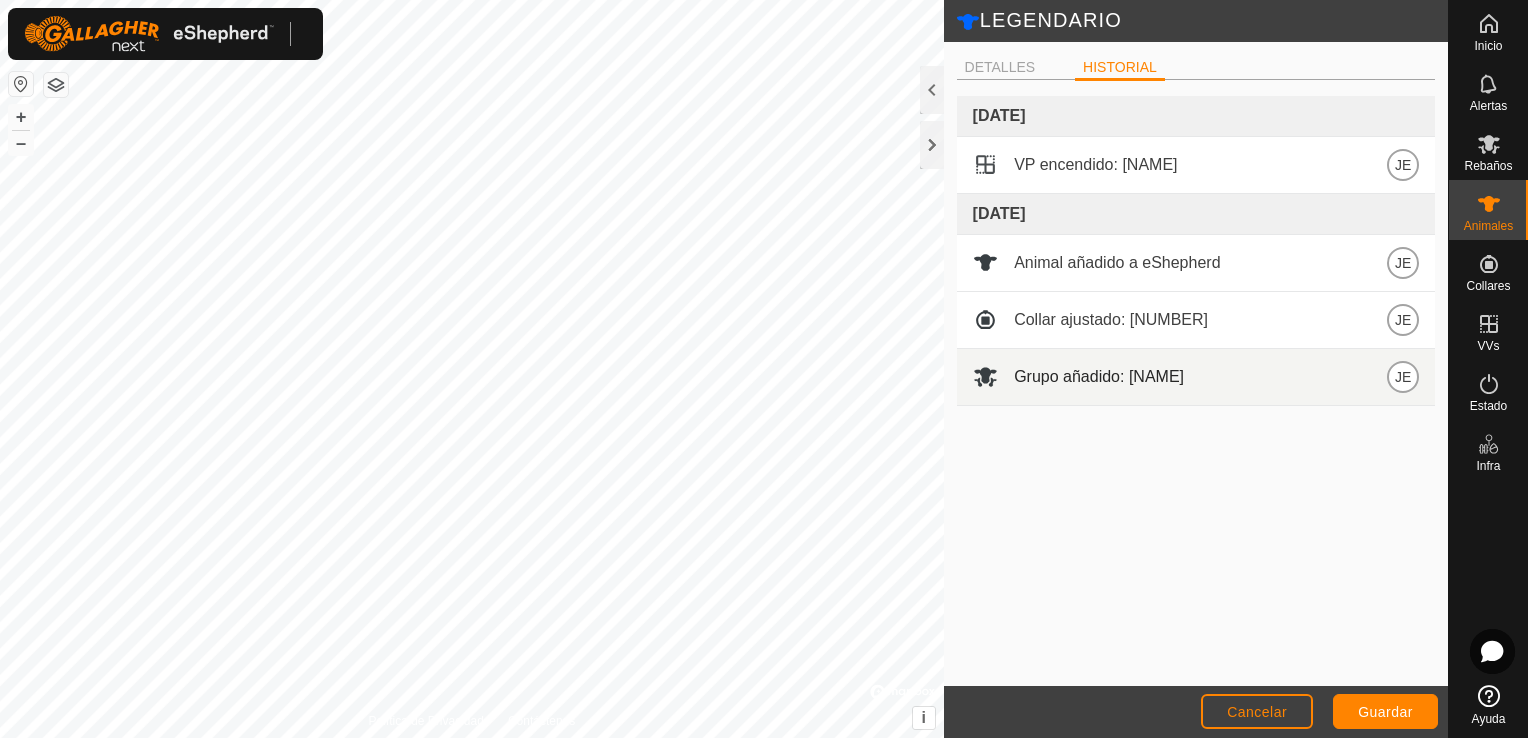 click on "Grupo añadido: [NAME]" at bounding box center (1099, 377) 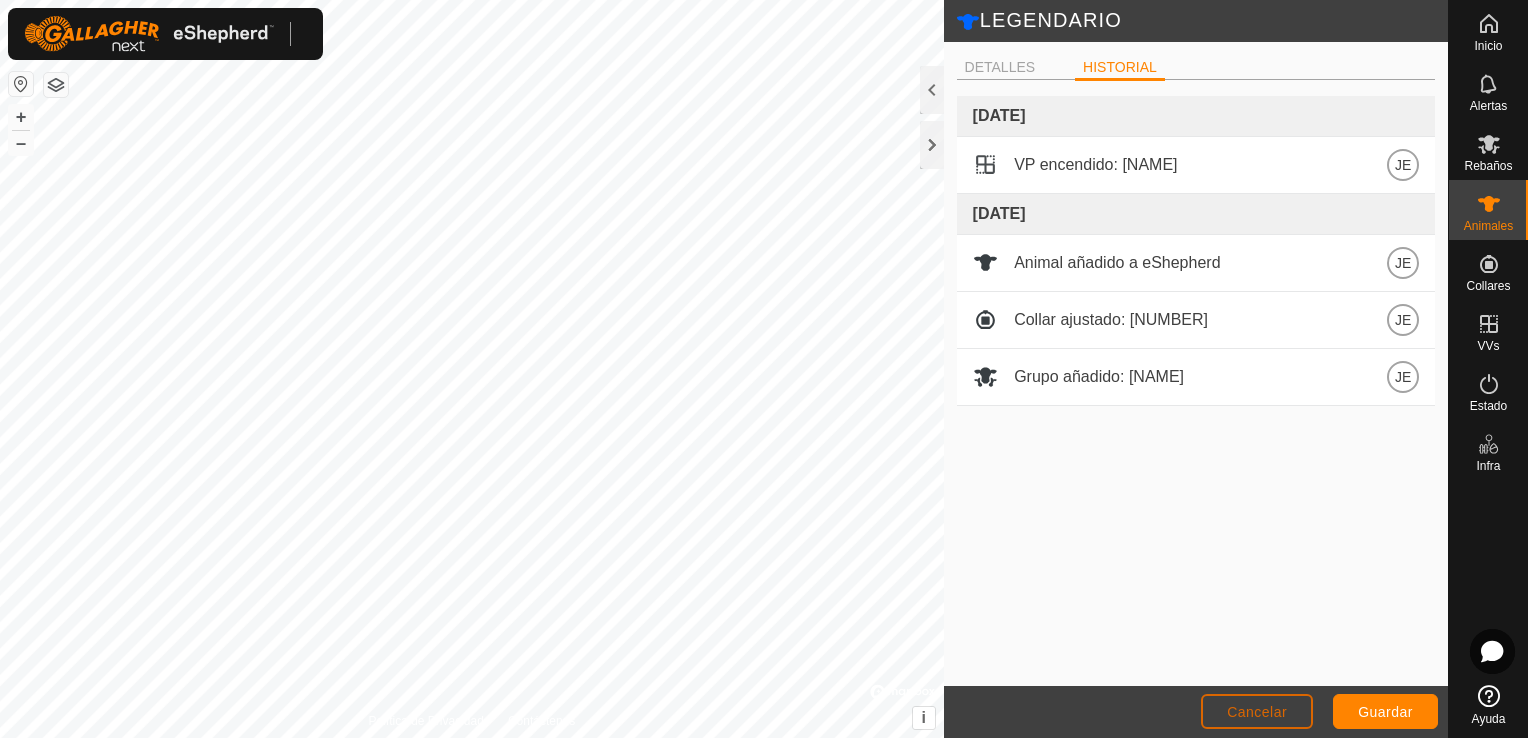 click on "Cancelar" 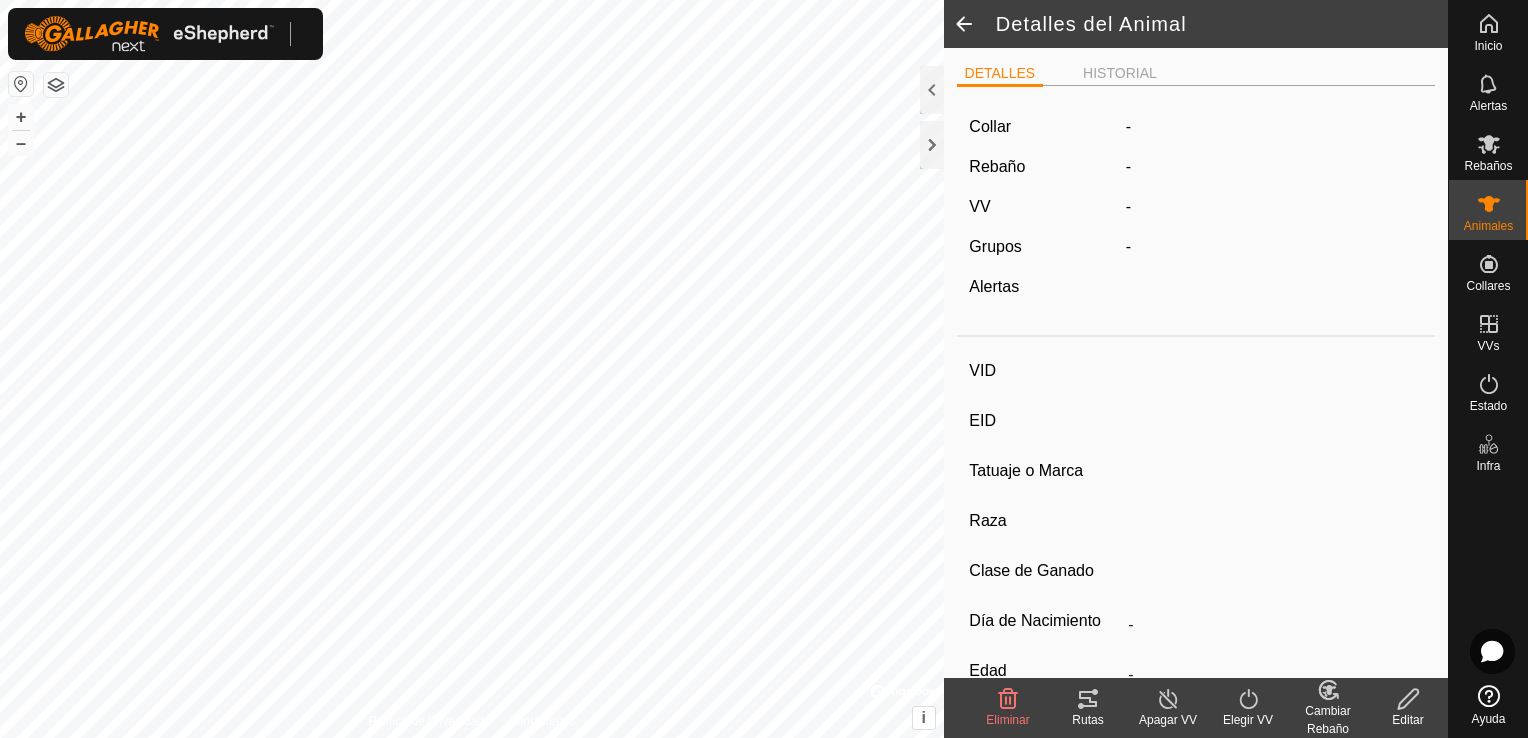 type on "LEGENDARIO" 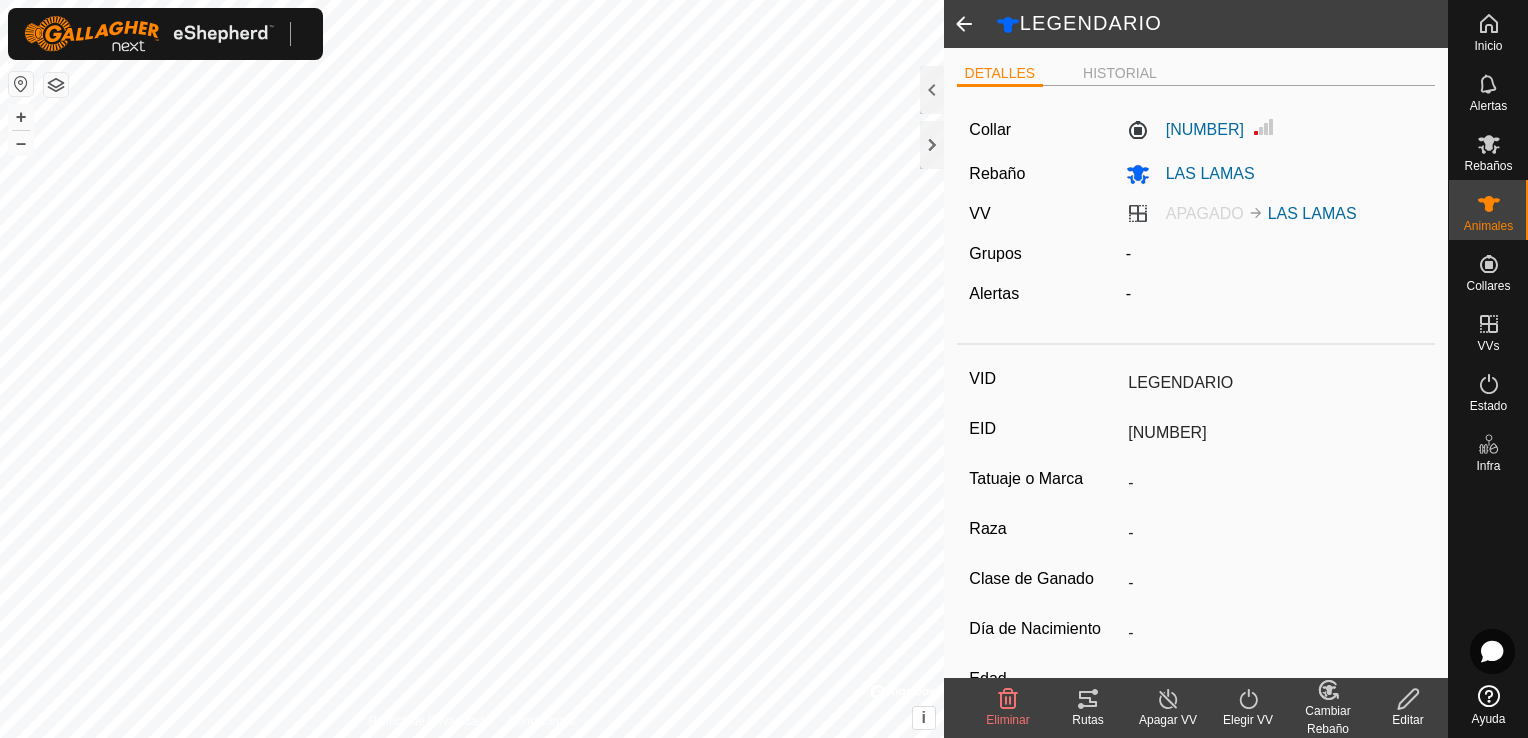 click on "Cambiar Rebaño" 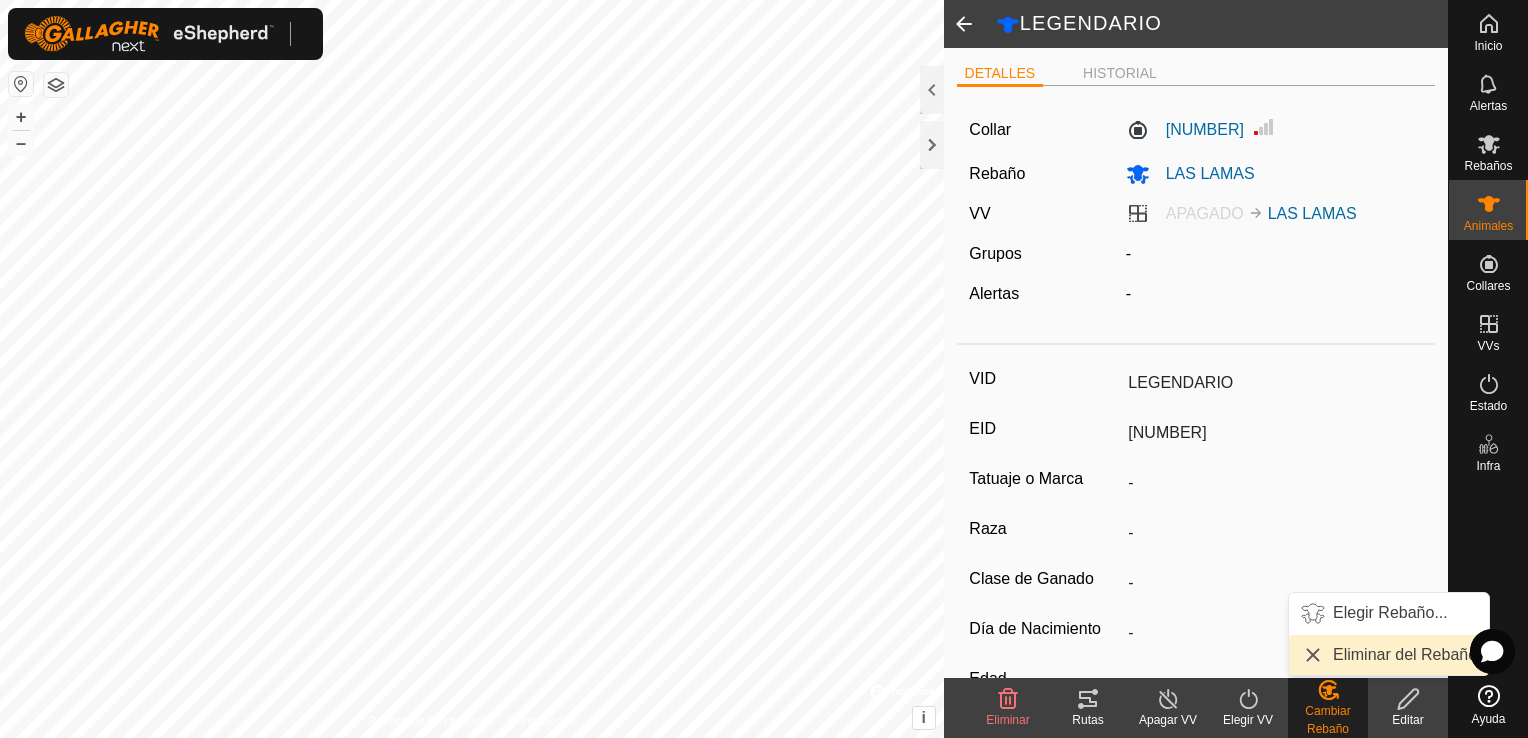 click on "Eliminar del Rebaño" at bounding box center (1389, 655) 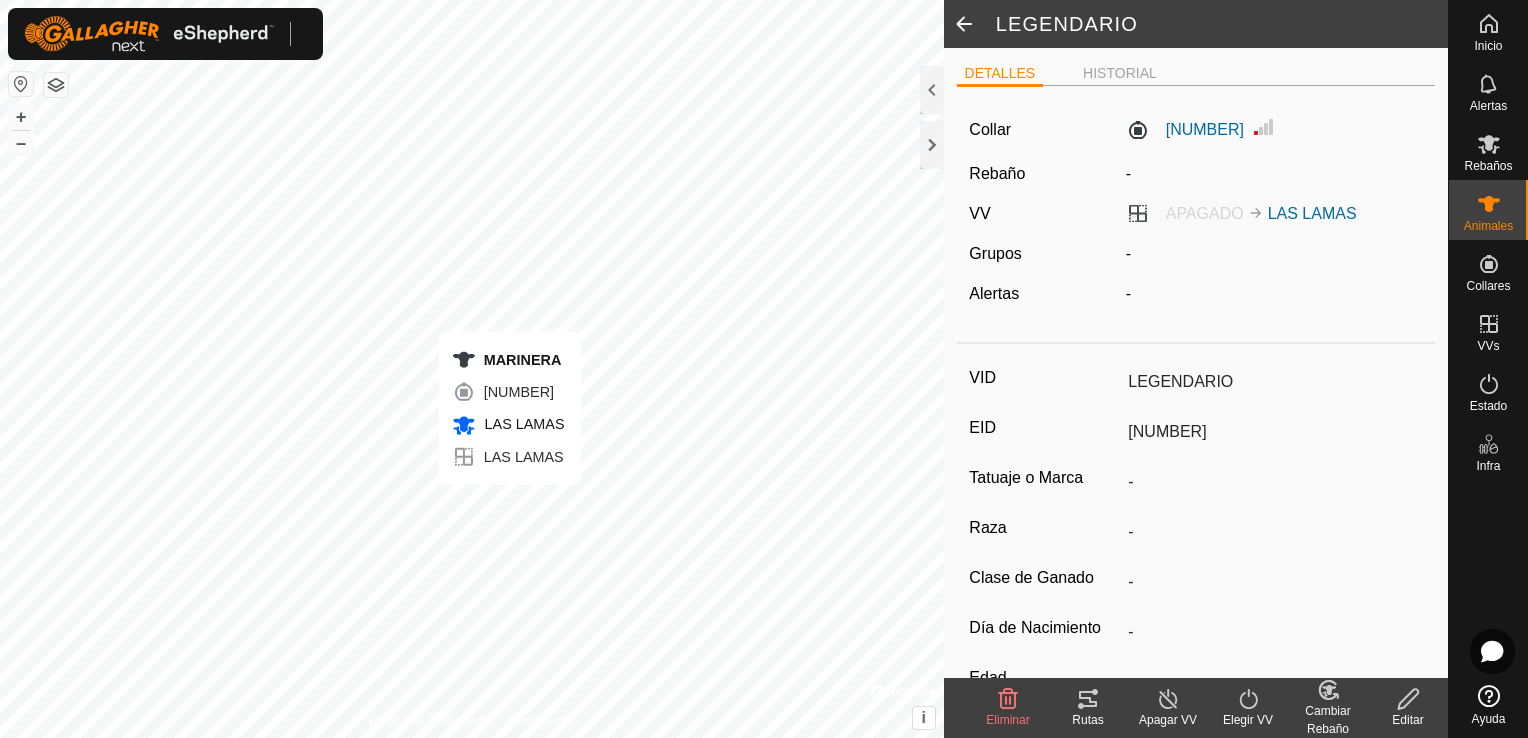 type 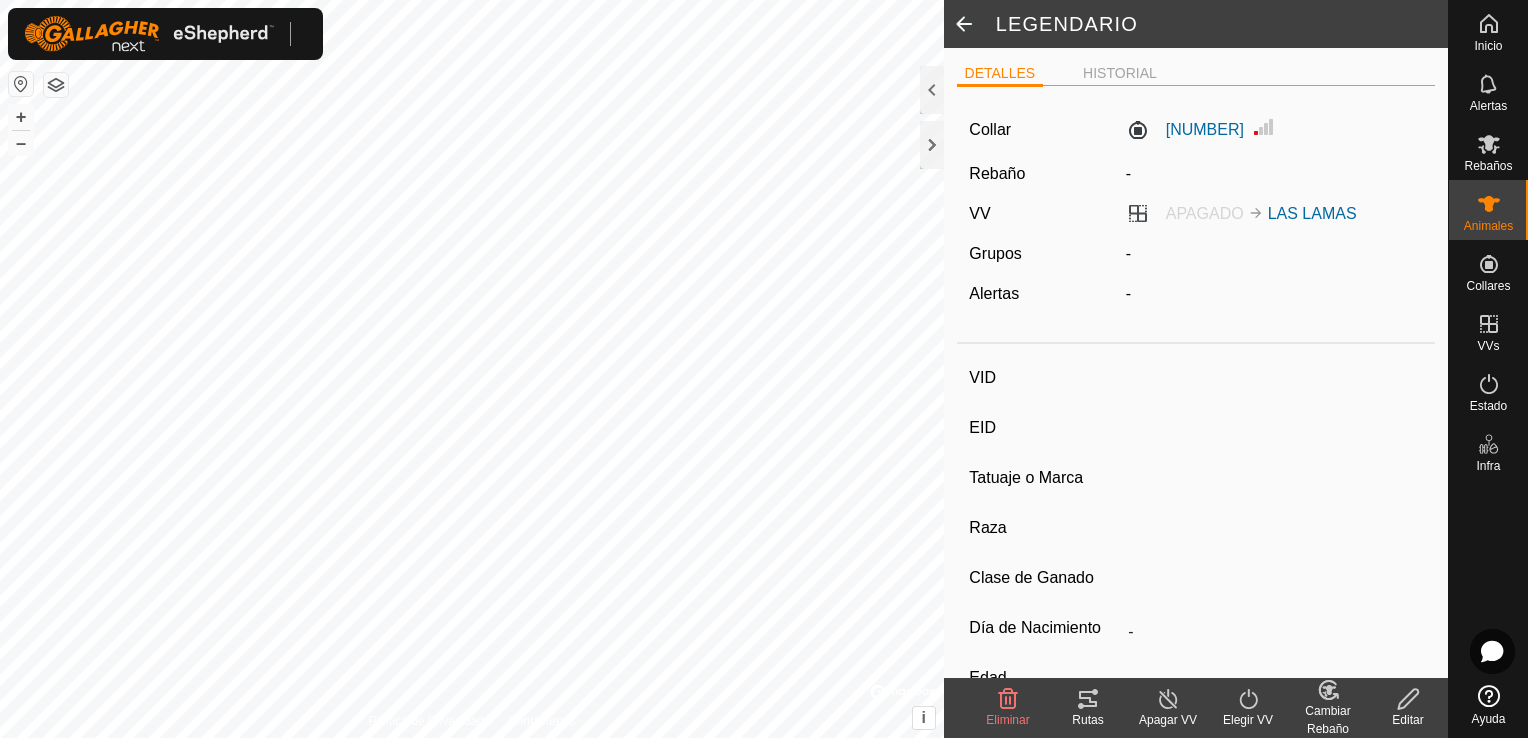 type on "MARINERA" 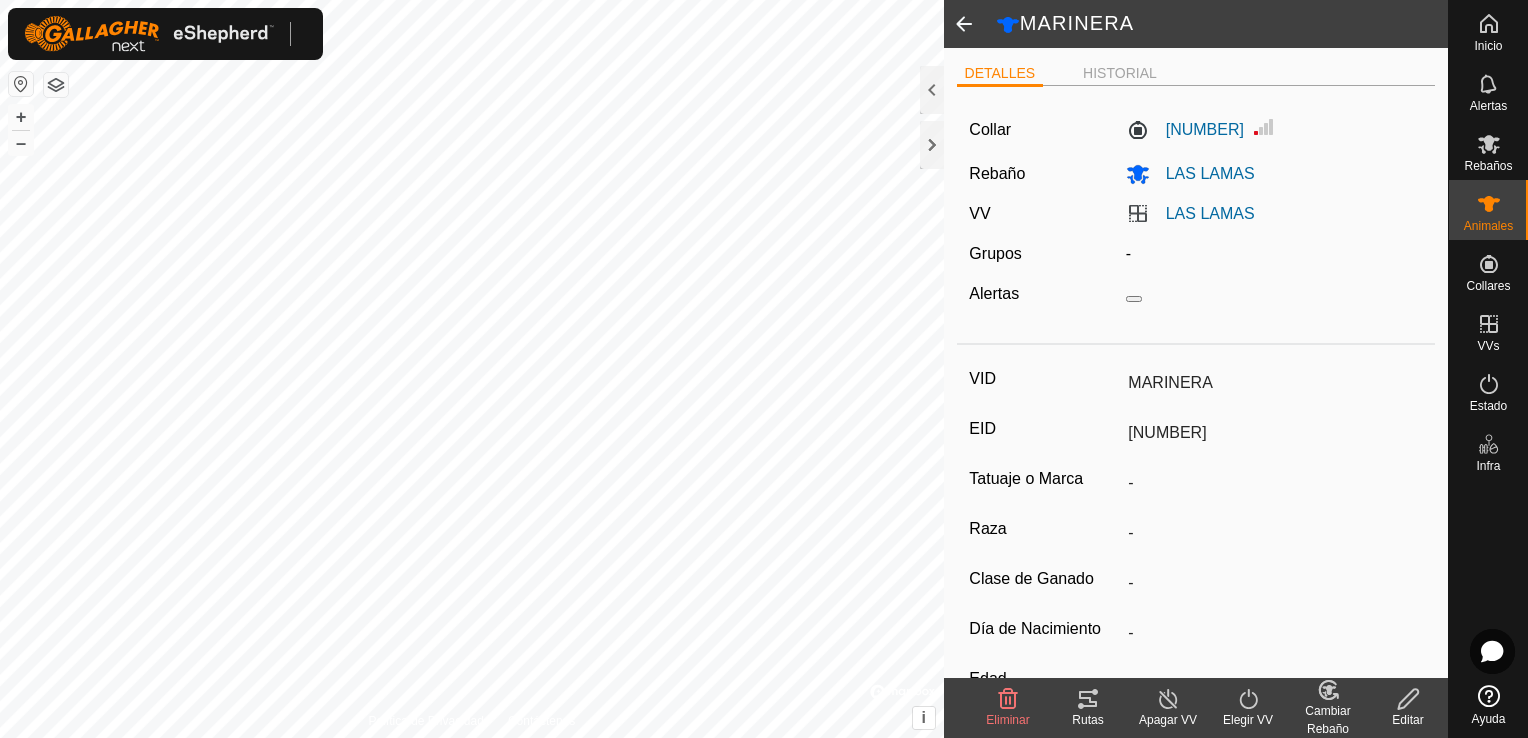 click 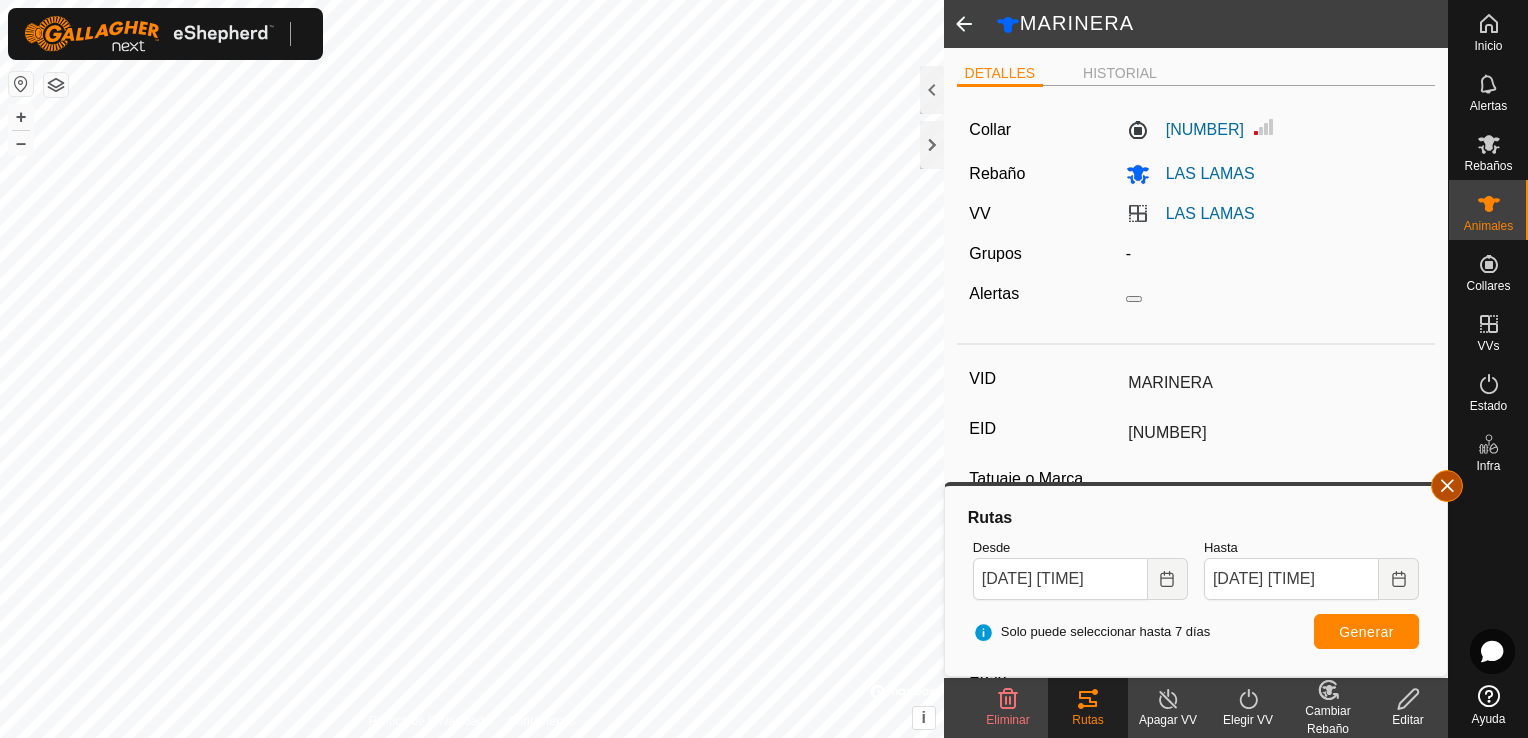 click at bounding box center (1447, 486) 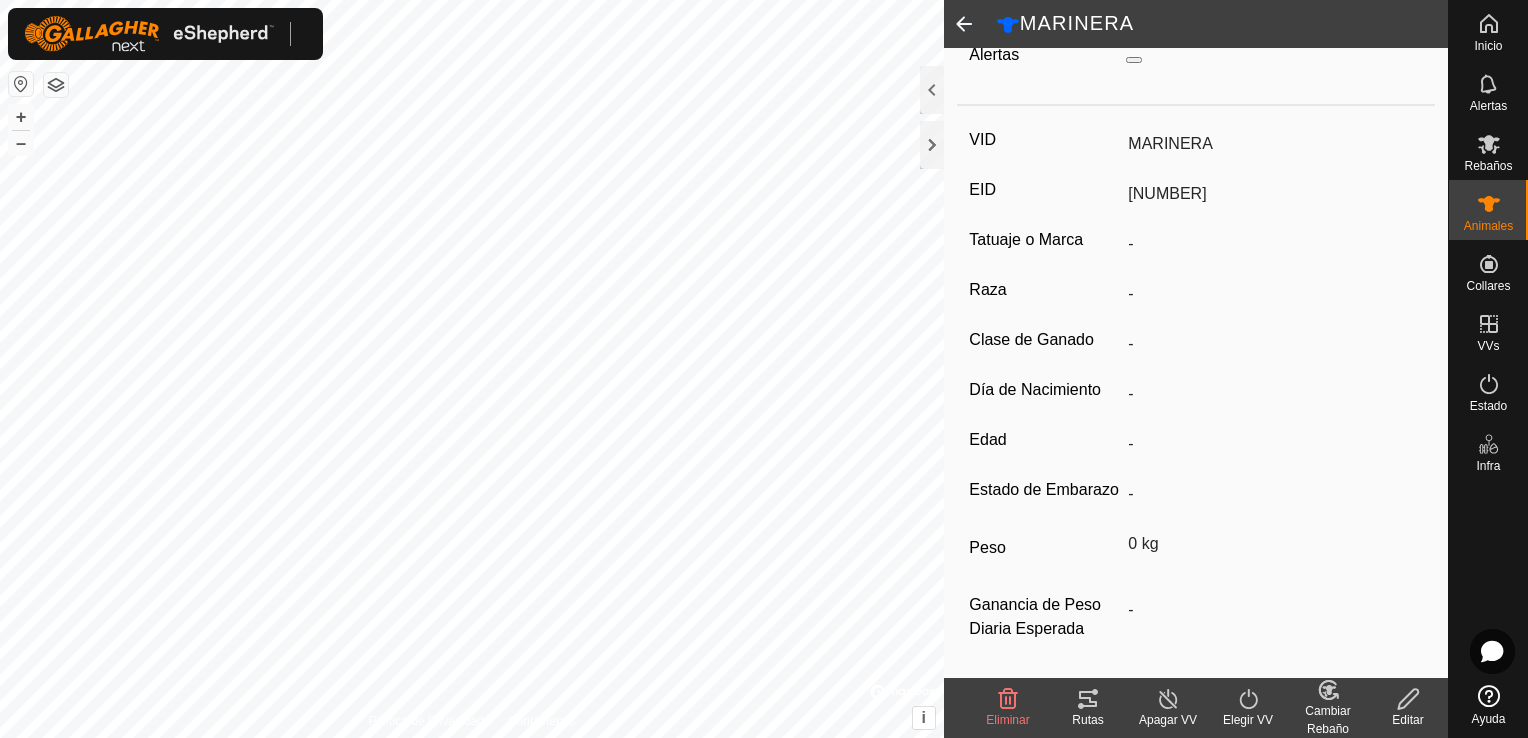 scroll, scrollTop: 0, scrollLeft: 0, axis: both 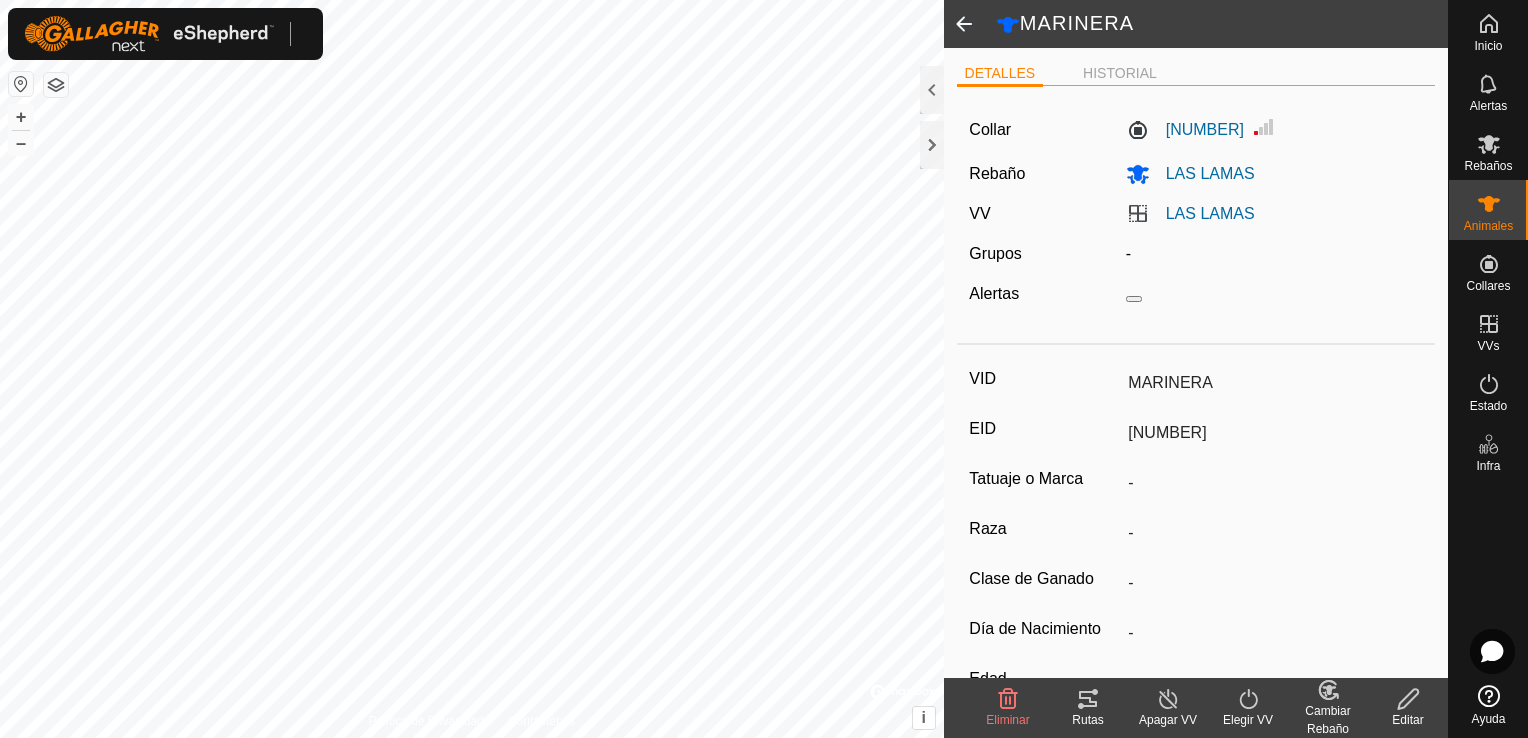 click 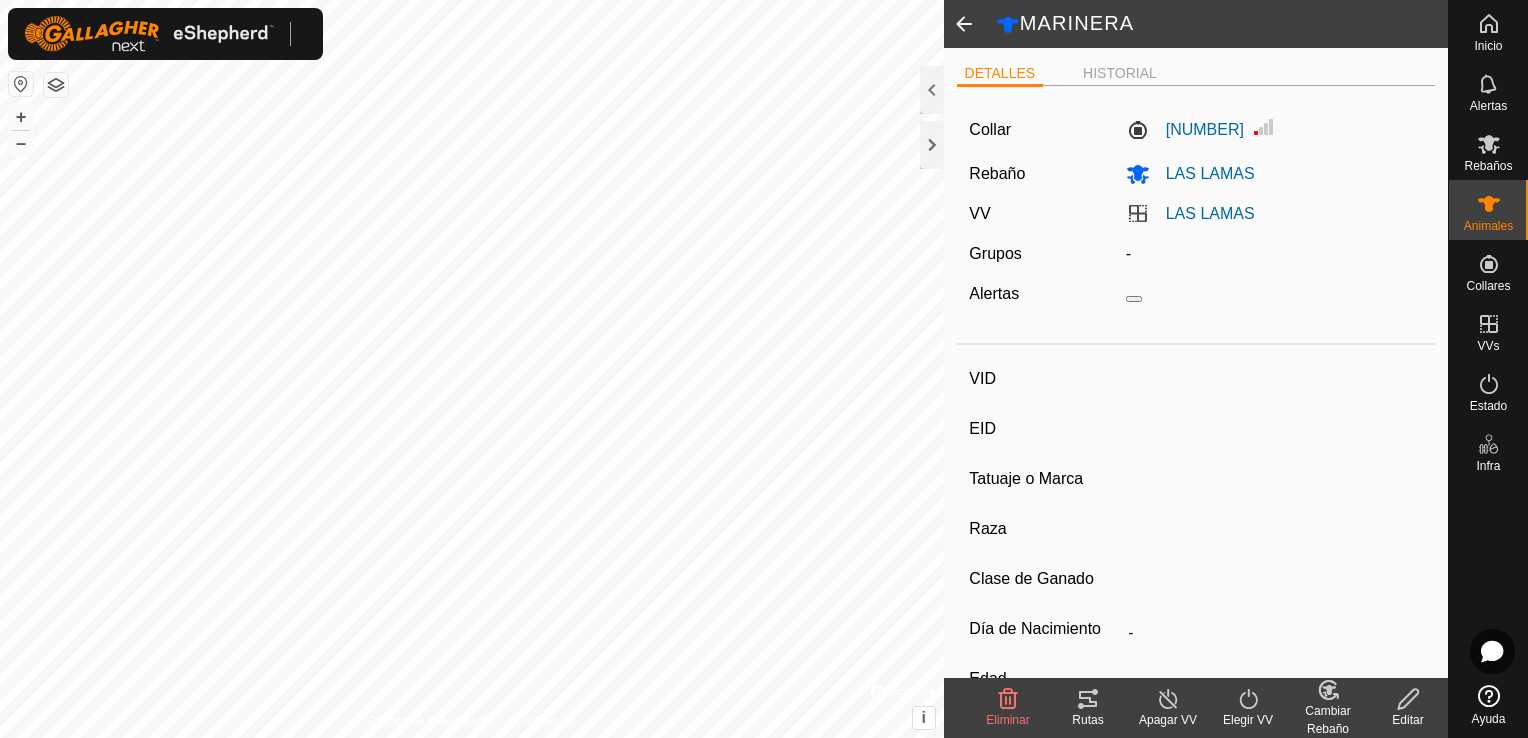 type on "LEGENDARIO" 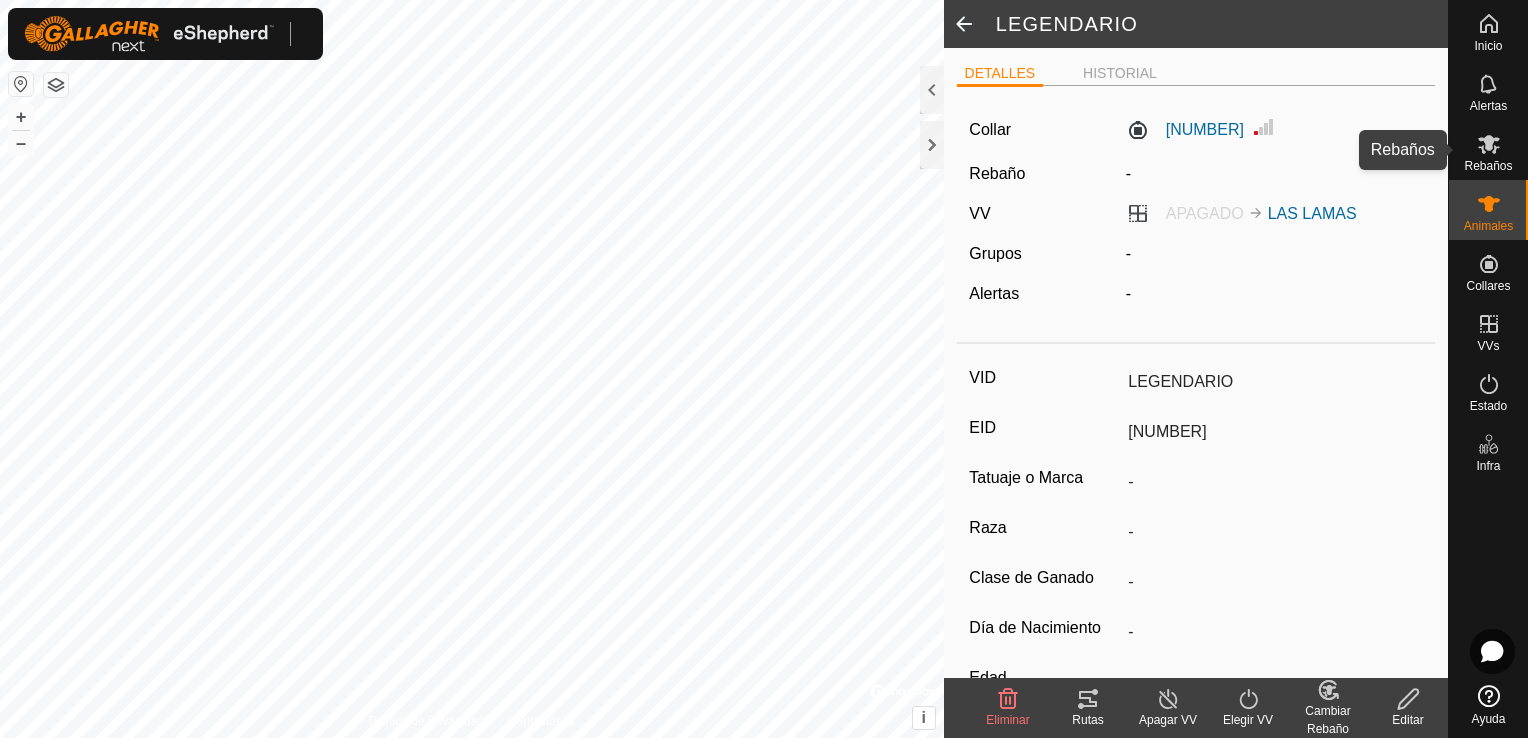 click on "Rebaños" at bounding box center (1488, 166) 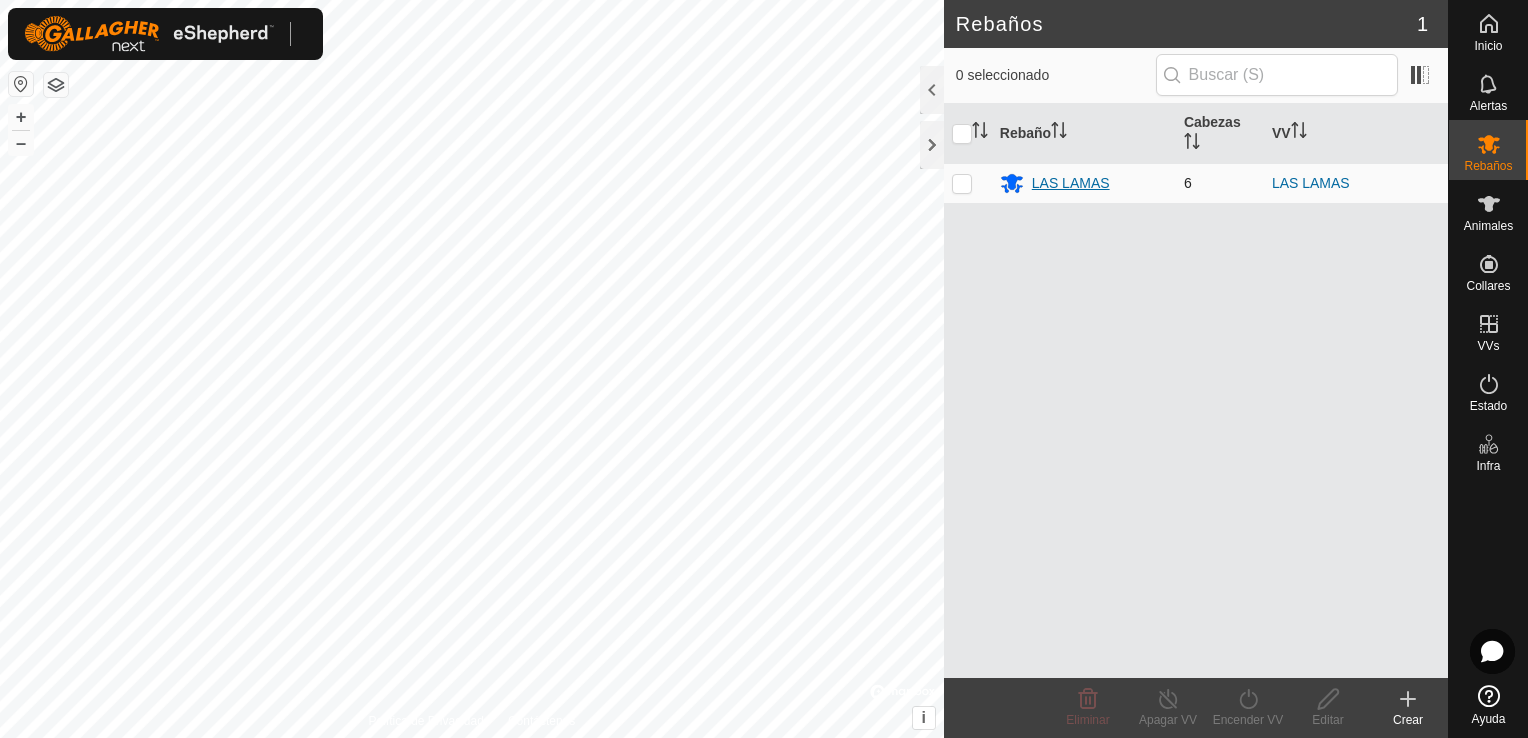 click on "LAS LAMAS" at bounding box center [1071, 183] 